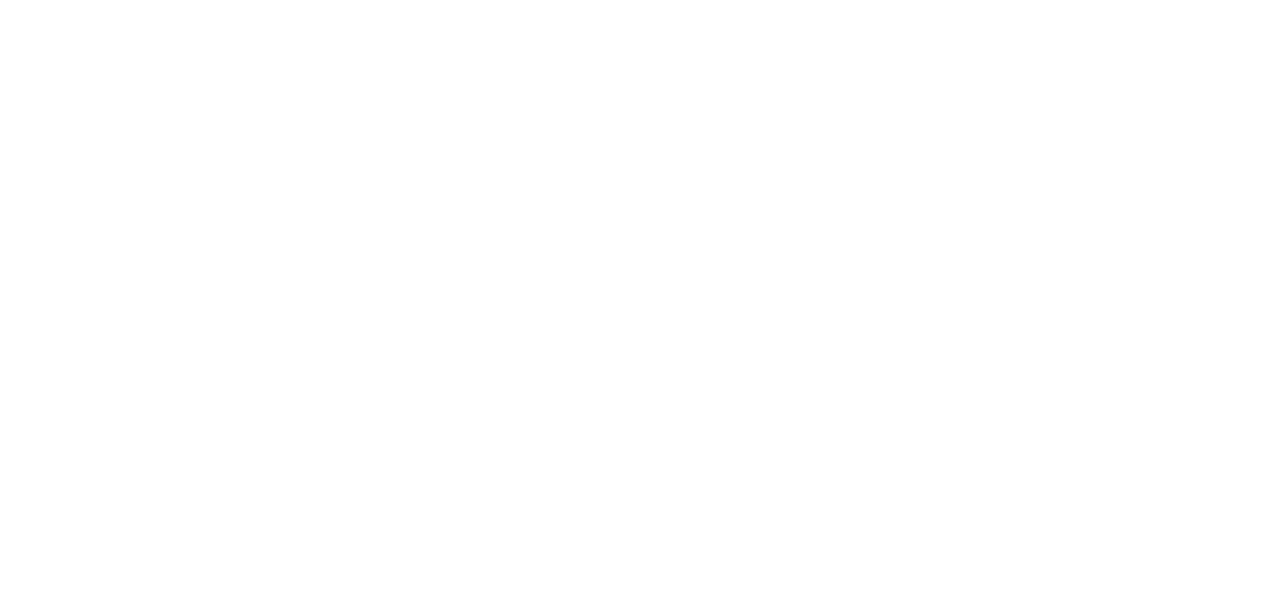 scroll, scrollTop: 0, scrollLeft: 0, axis: both 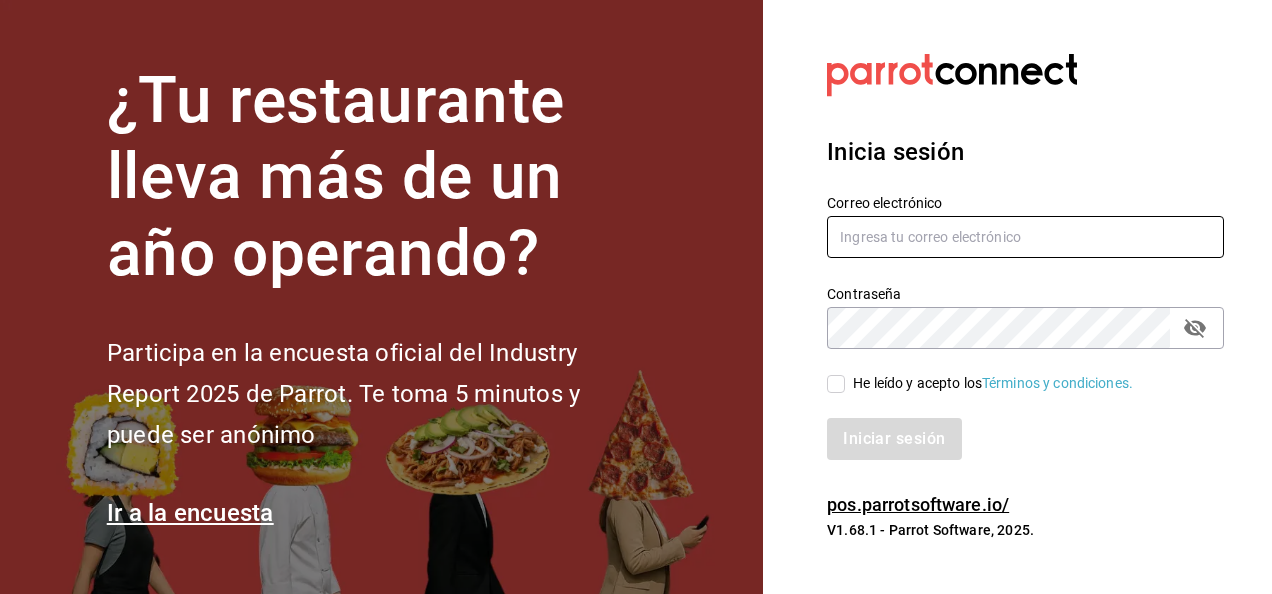 type on "[EMAIL]" 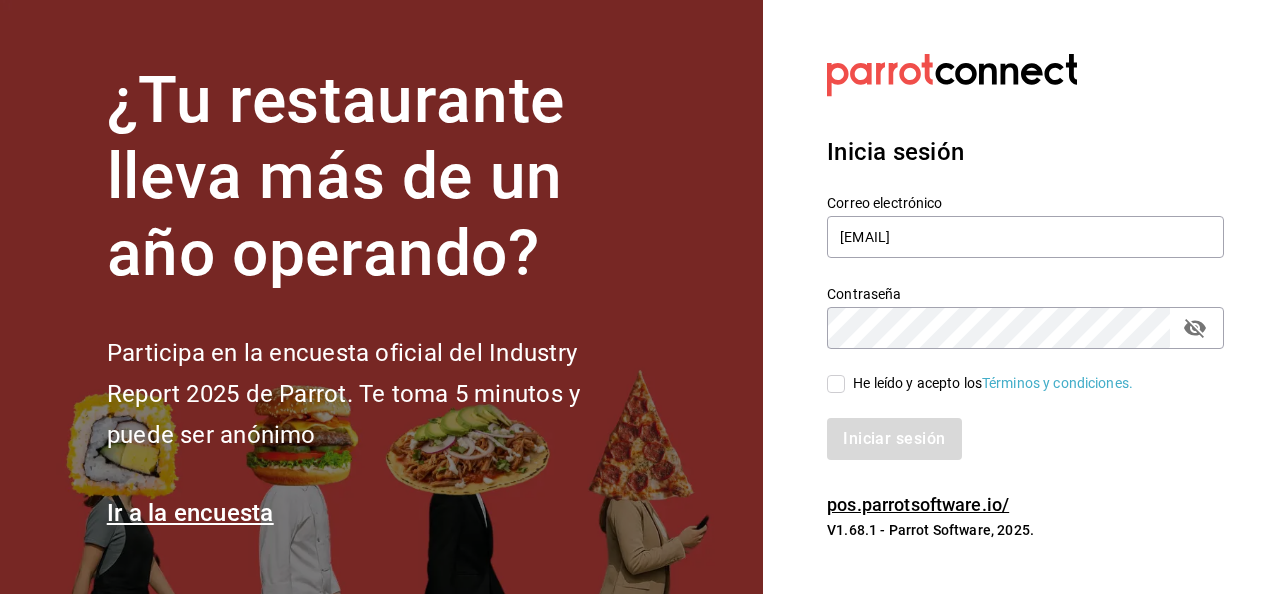 click on "He leído y acepto los  Términos y condiciones." at bounding box center (836, 384) 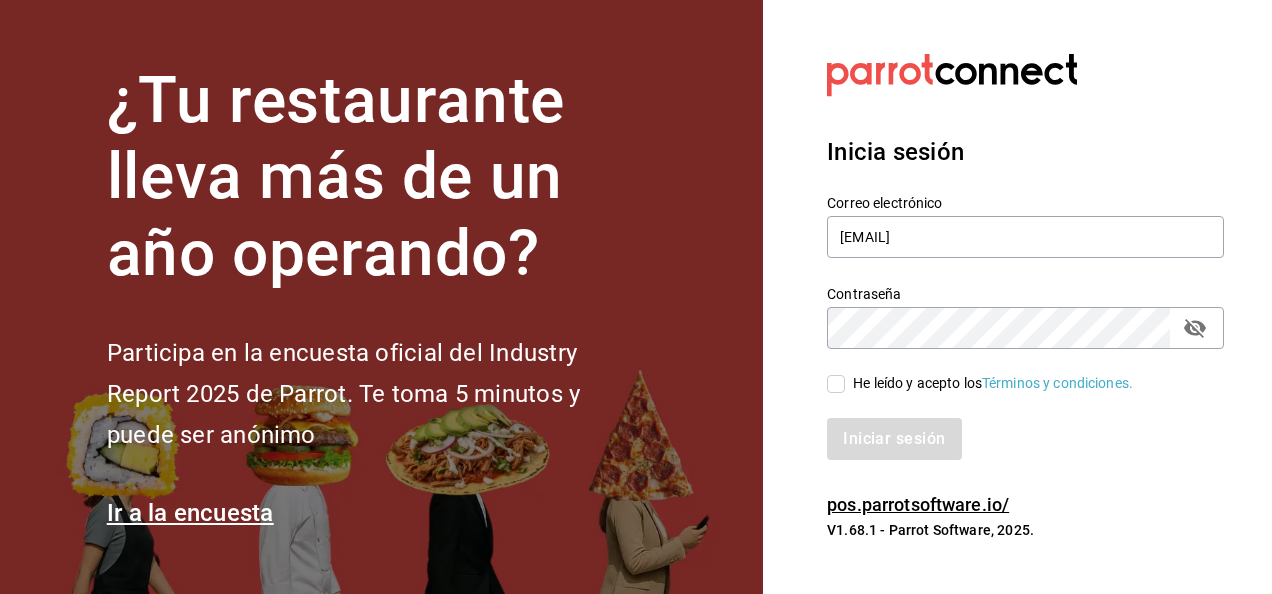 checkbox on "true" 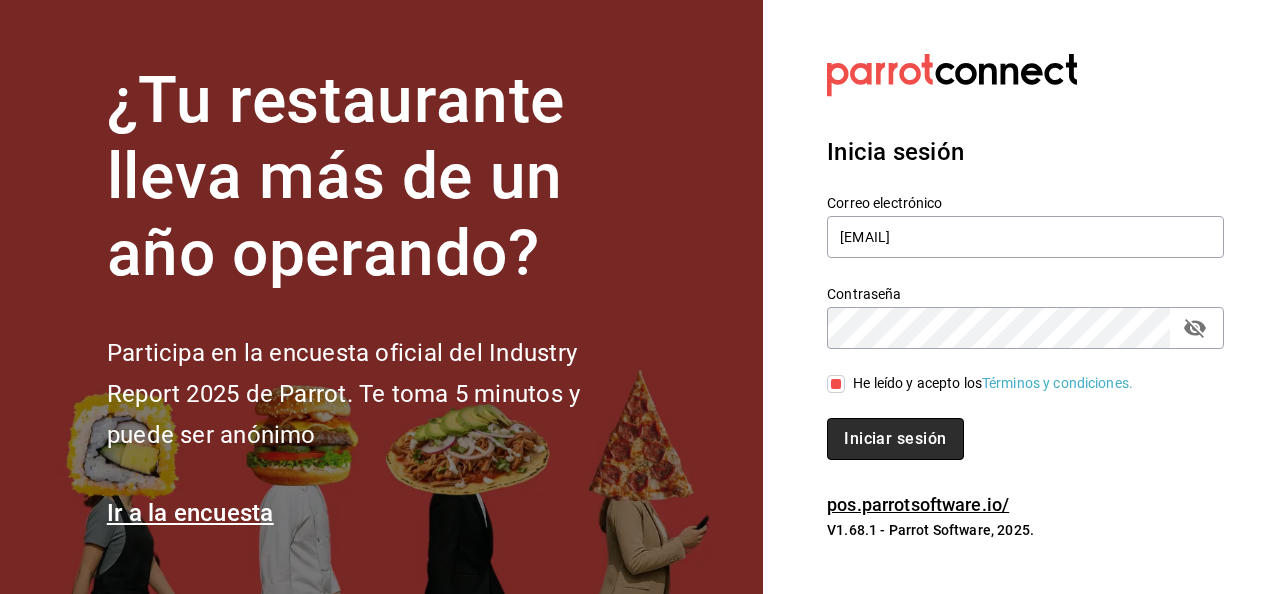 click on "Iniciar sesión" at bounding box center (895, 439) 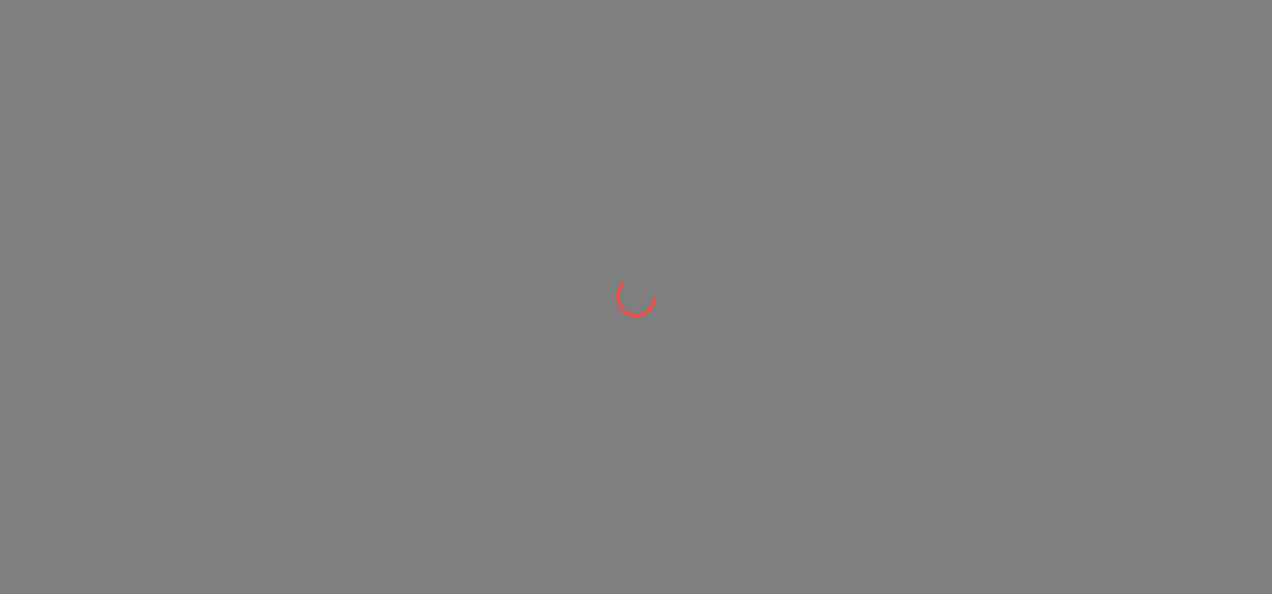 scroll, scrollTop: 0, scrollLeft: 0, axis: both 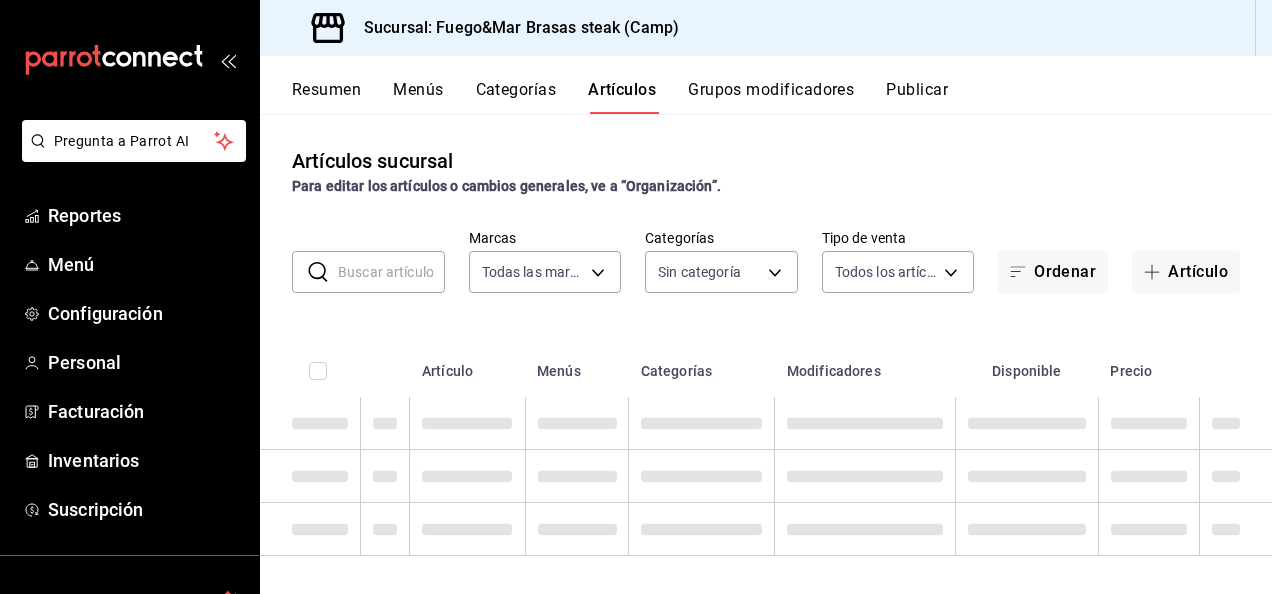 type on "34642819-79bc-44a0-a972-e216a15f5f6e" 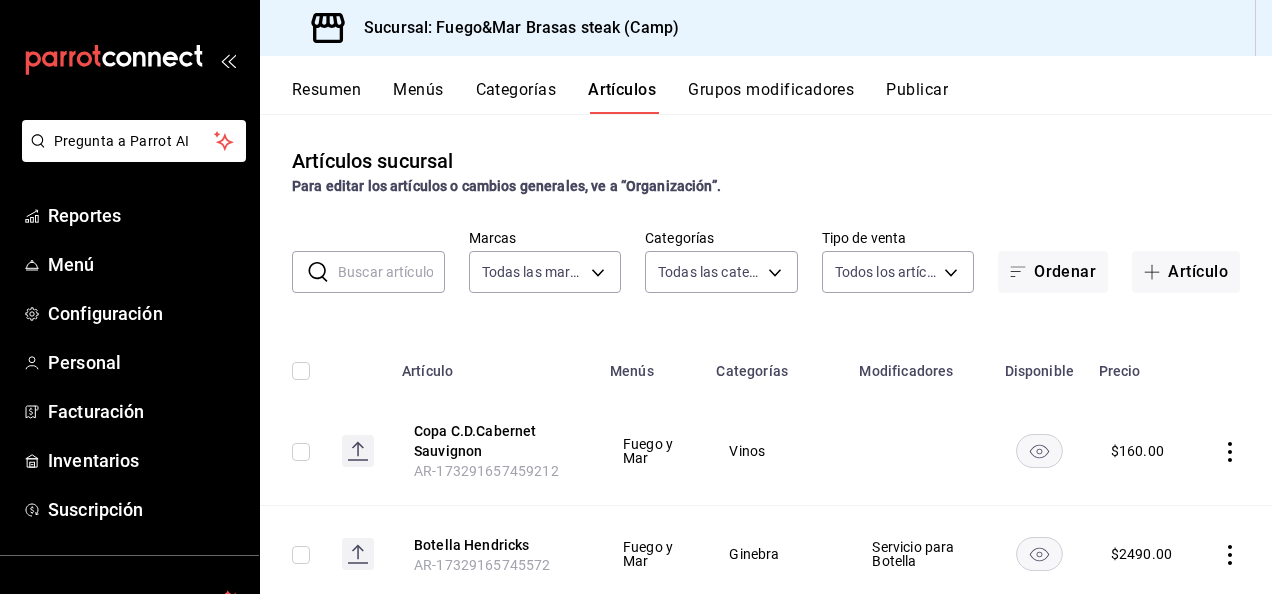 type on "2a3dbf7d-3db7-42d5-9d0c-af810529731f,d603b75e-700d-4a2c-9fe4-66c539196e4f,66832d80-6d18-4194-b06a-8052cd942260,b9986ebe-b554-42e3-bb73-40df44e97f0d,7dfe1e4f-4336-498f-8d33-0ad2c4e94241,59ab272c-7d68-4002-9226-06f6efb81871,8369cfdc-3c42-4a16-94e3-4867e78dead9,56098ac0-5c15-411b-8c45-500598a0c626,17a2c5bb-1961-43e4-89ea-2137dbb6c538,216295a0-2f02-48b4-a9c8-123932190bf2,f0aeffc0-0bac-4cbe-9013-cc76e2f8993f,6147fd30-6ff6-4924-93ec-0f82bddd78d6,830bd652-6797-45cd-a0e4-fb3f91661796,ec19c0eb-458b-43ca-a36a-308d8c2037c1,16e9516b-a4de-4fd7-9e43-9ac0c1731786,3c95f8e0-aefd-41e7-85bc-70f25146bb8a,638b000b-be13-4bec-951c-c955ab138fd9,7b263a90-ba77-410e-ae3c-21f39cd43bc8,f03ee0a5-ee81-44a3-8b4e-499a83eb88a0,e07b5029-fd60-4a30-8f17-7d9cea16578d,dc731430-2259-47bb-b505-d8125583718c,007614ac-3980-4a9f-b559-b0d05ab577a8,05e98e67-97ba-4812-a711-171910fbc8c2,716c1a84-93ef-4246-8c8d-1ba1a311ead9,c6d82c72-d10f-4fbc-afb8-88b7b76fb143,2e0b7aef-bd04-4948-9663-84ec5f3f12da,8823a705-3460-4136-a9e9-d6356985930c,7caffb1c-89f8-4e45-ae4..." 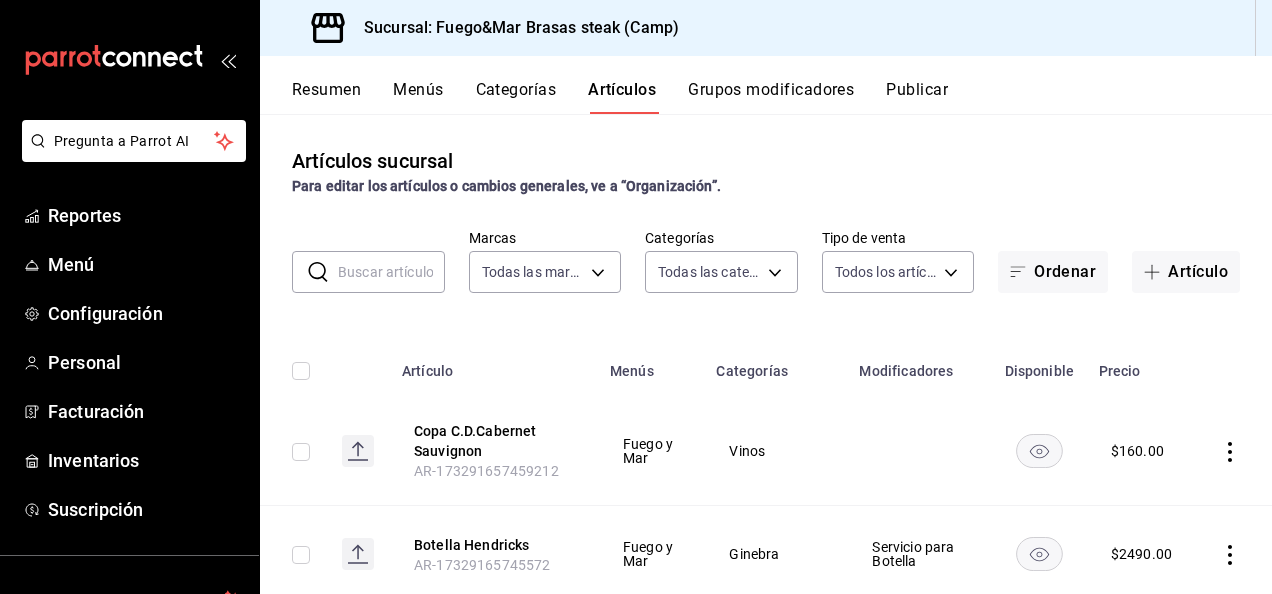click on "Categorías" at bounding box center [516, 97] 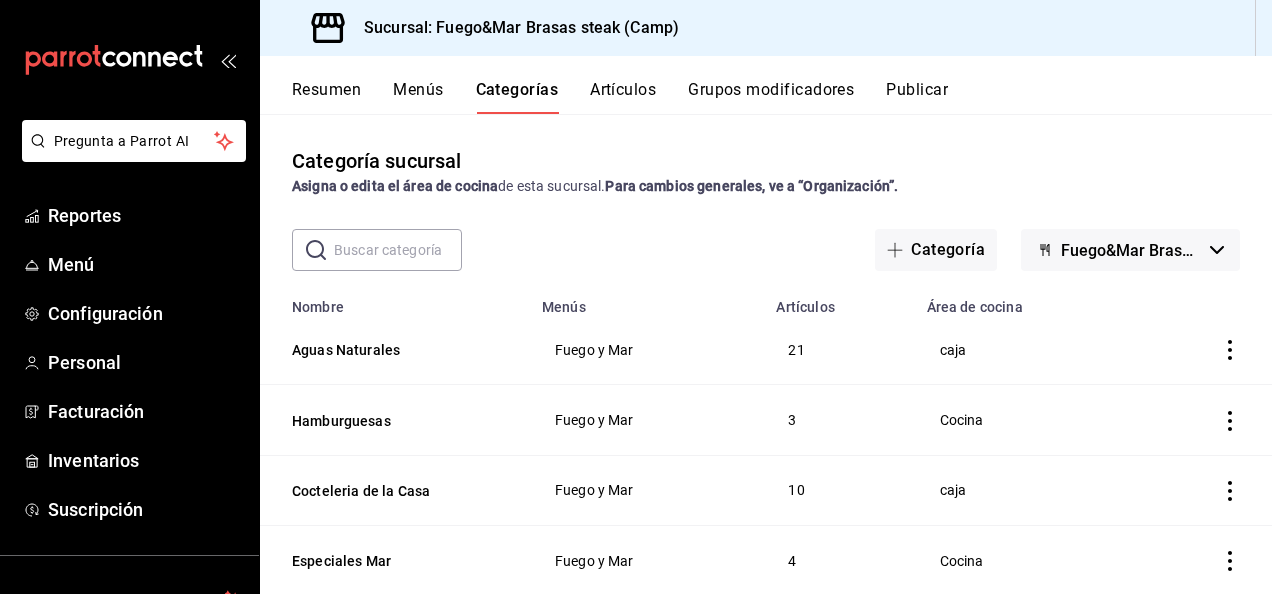 click at bounding box center (398, 250) 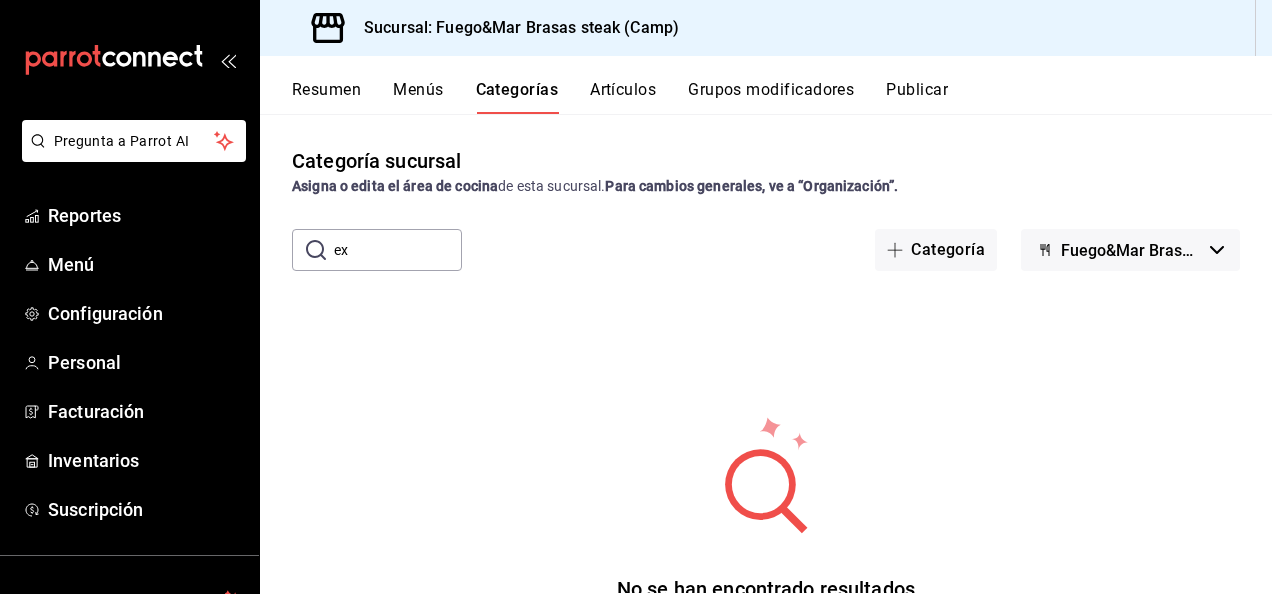 type on "e" 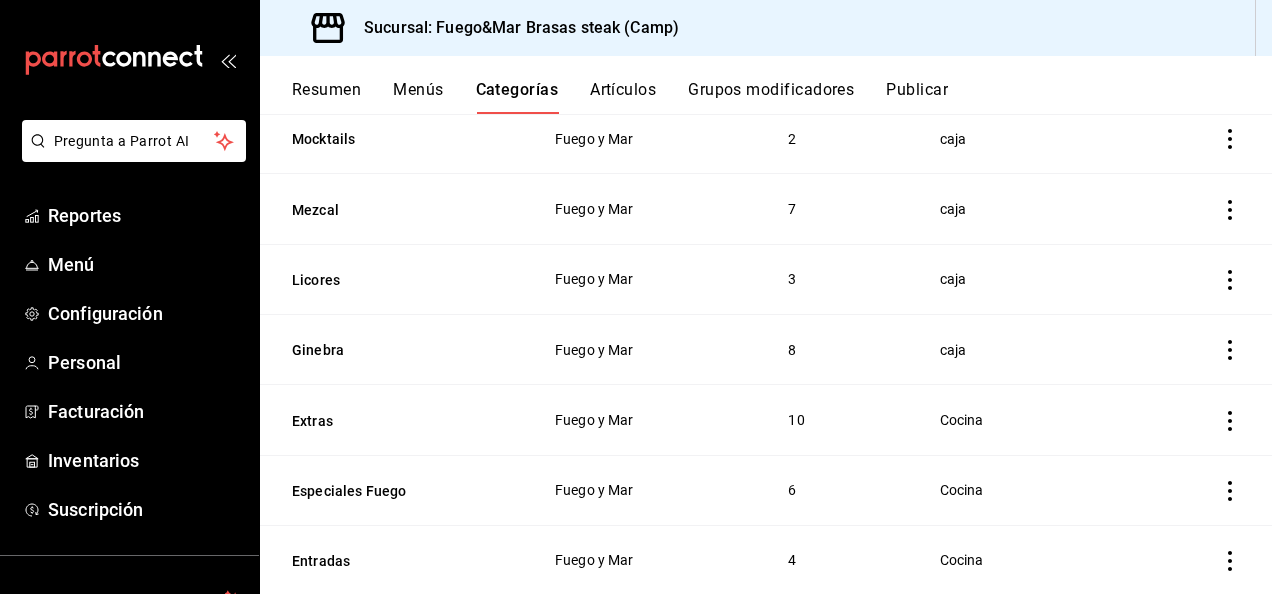 scroll, scrollTop: 1409, scrollLeft: 0, axis: vertical 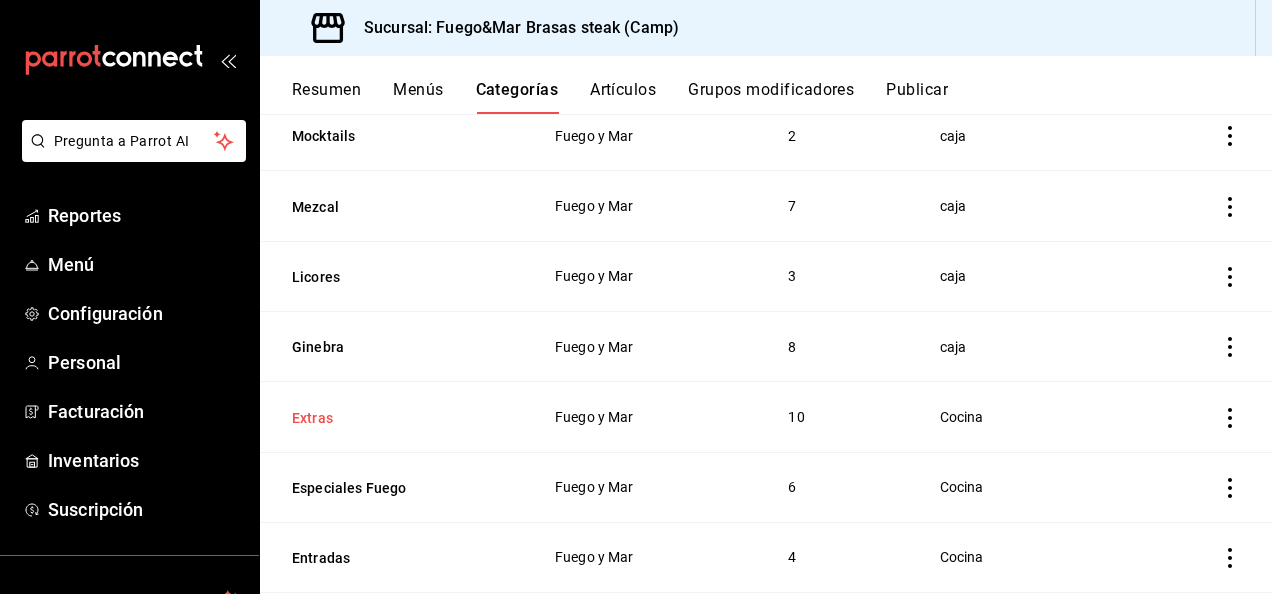 type 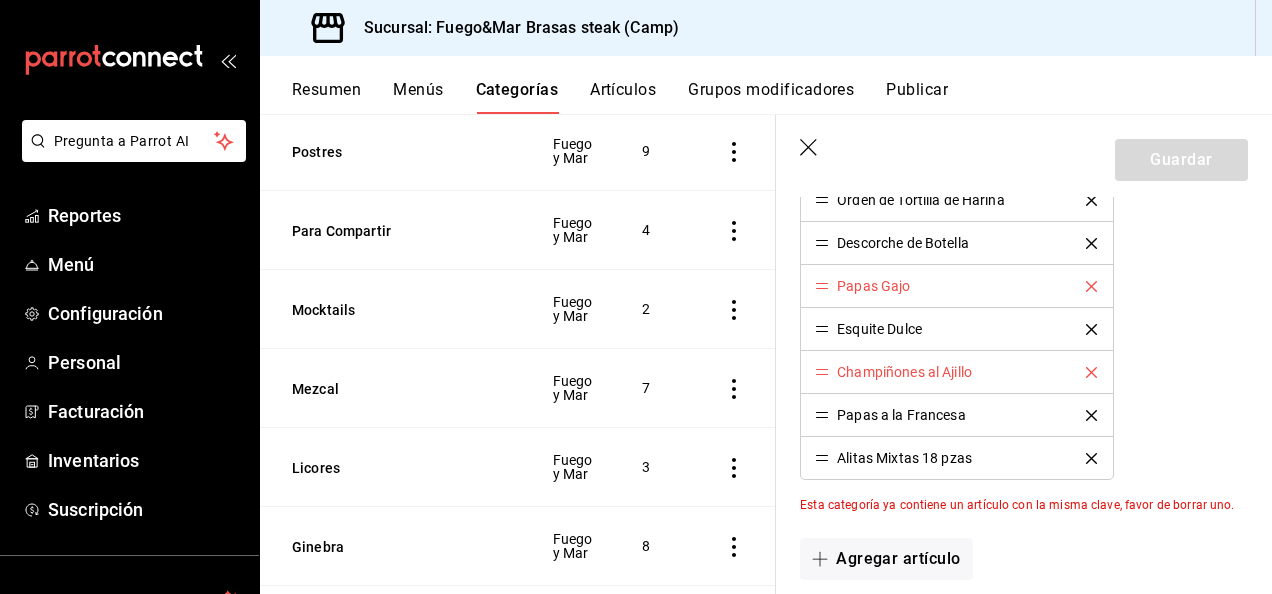 scroll, scrollTop: 709, scrollLeft: 0, axis: vertical 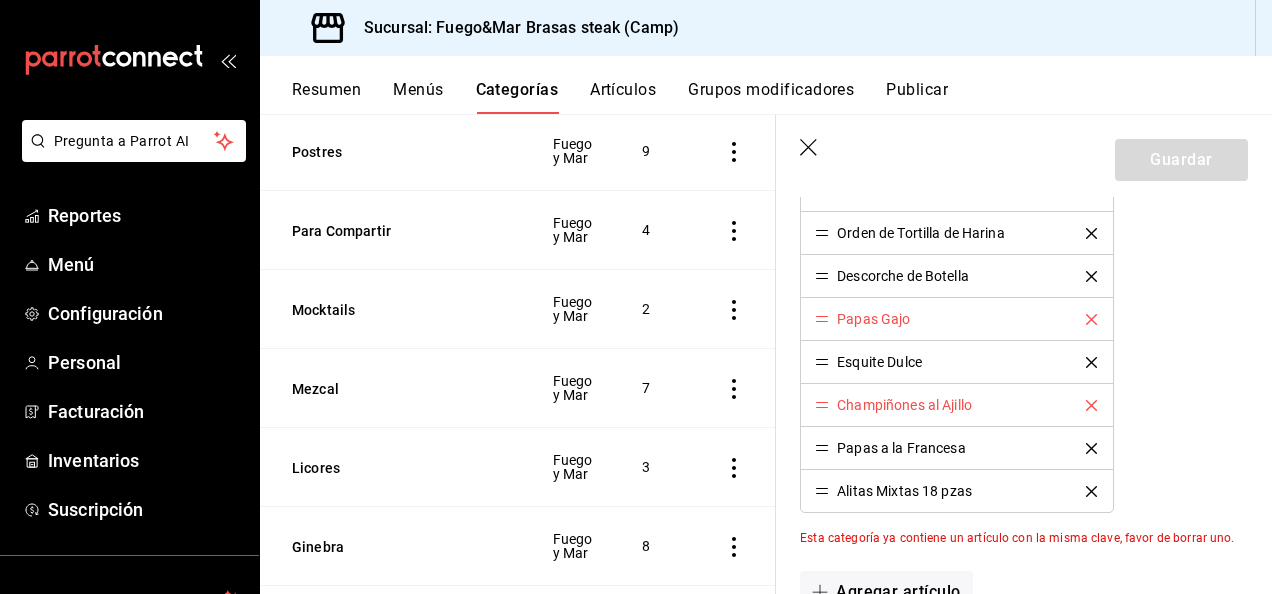 click 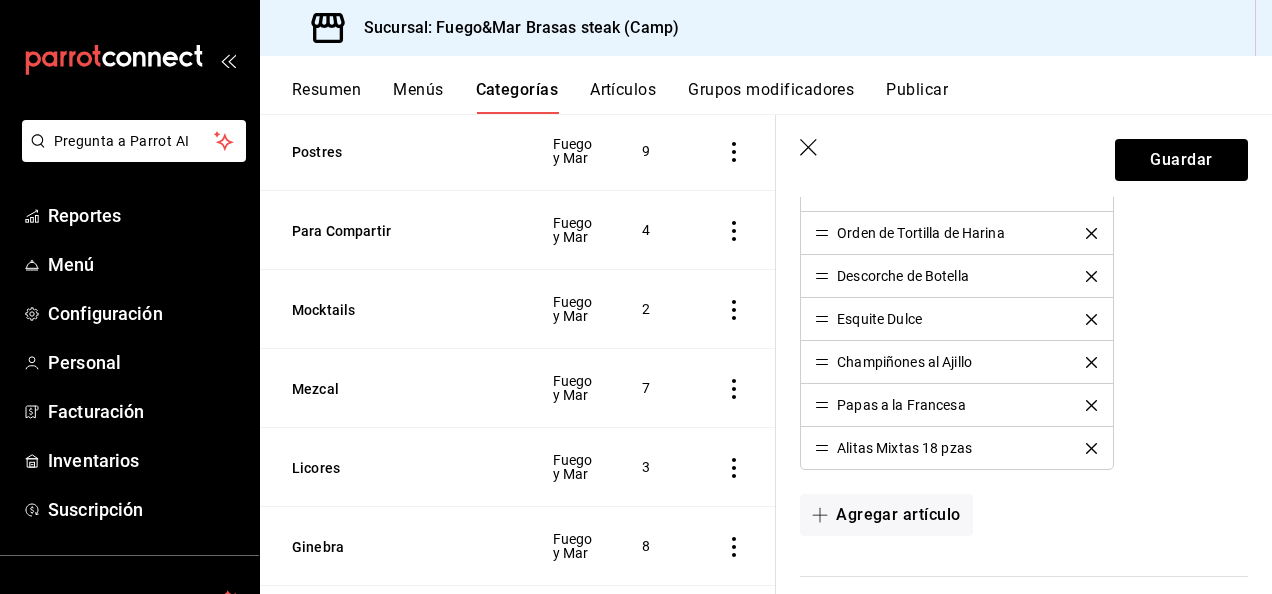 scroll, scrollTop: 666, scrollLeft: 0, axis: vertical 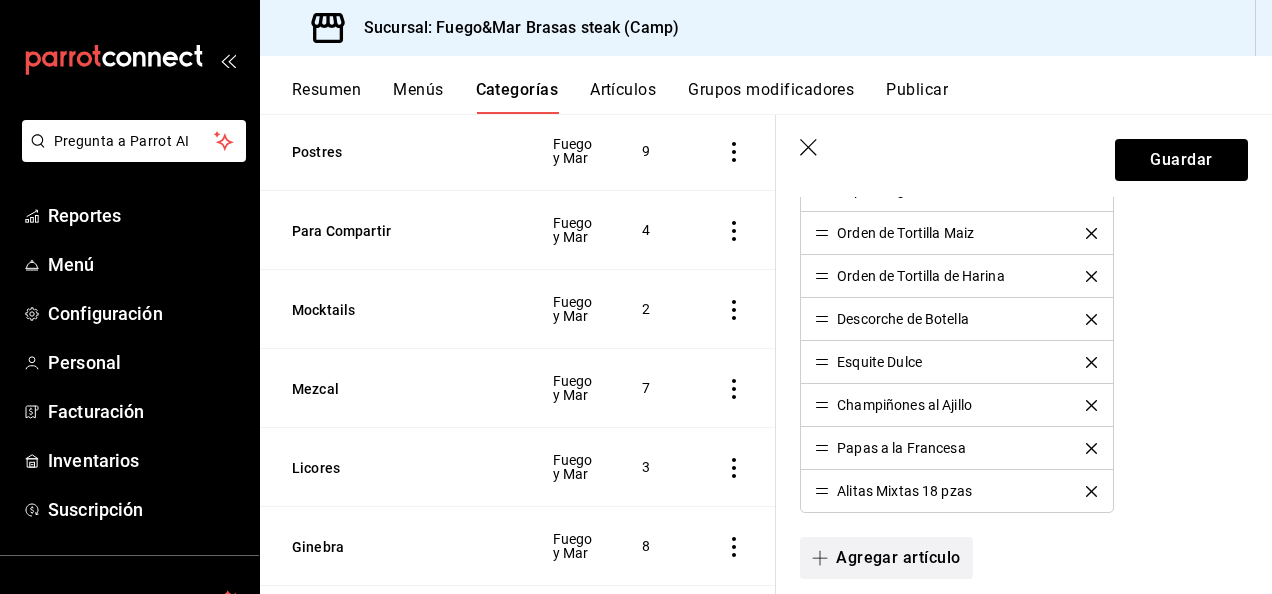 click on "Agregar artículo" at bounding box center [886, 558] 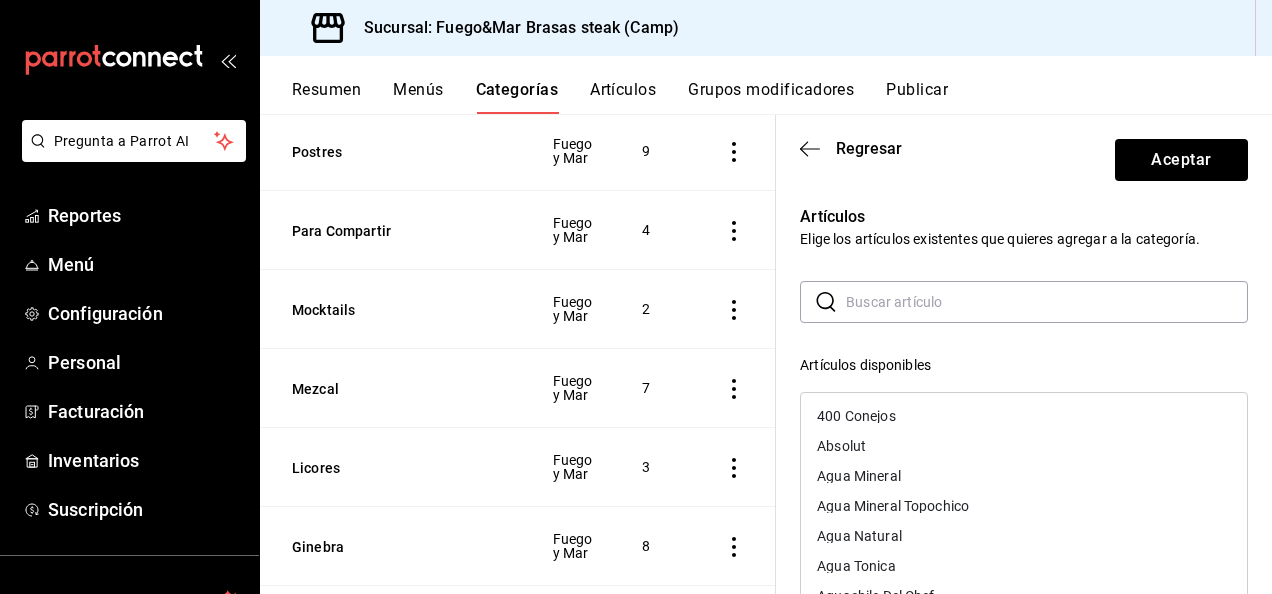 click at bounding box center (1047, 302) 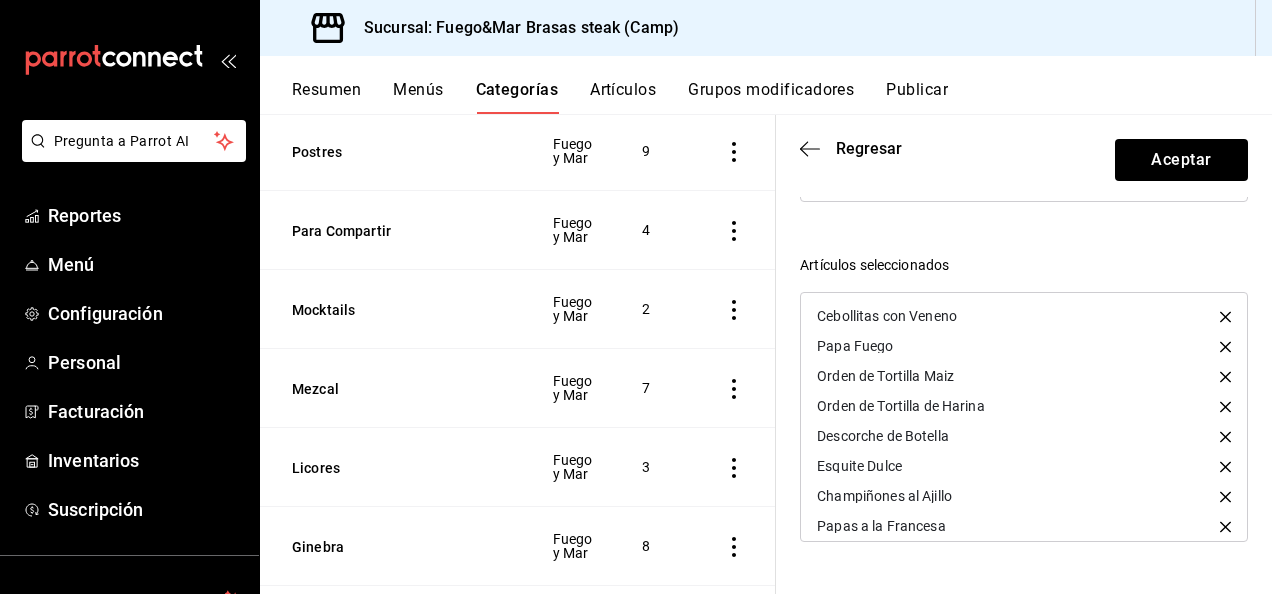 scroll, scrollTop: 18, scrollLeft: 0, axis: vertical 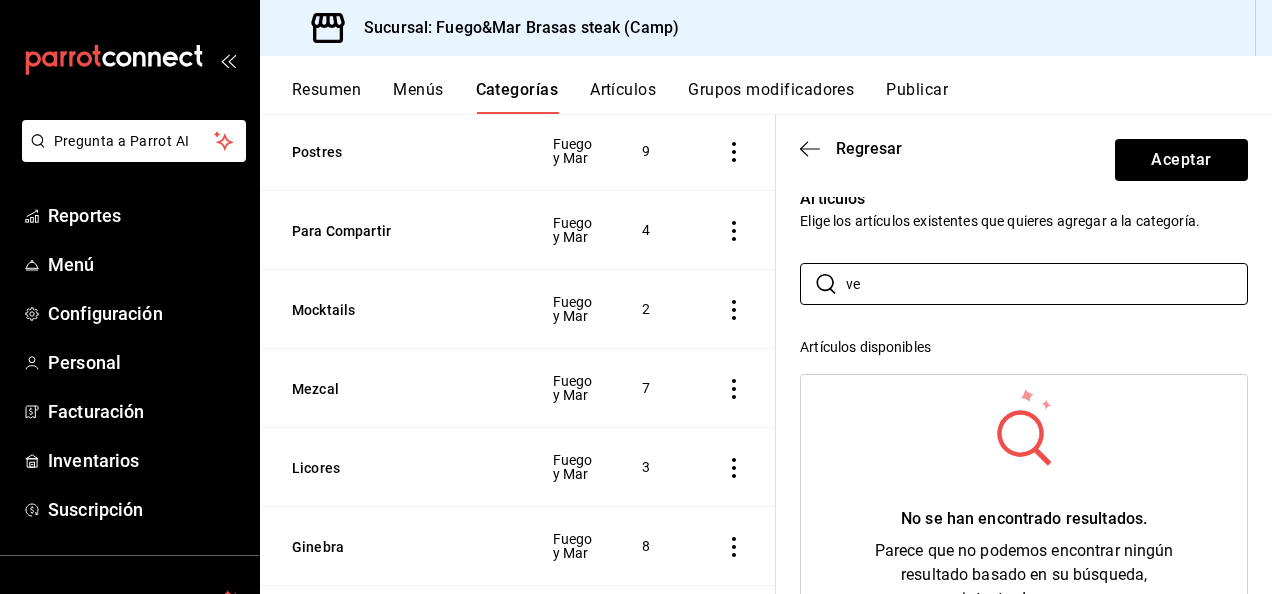 type on "v" 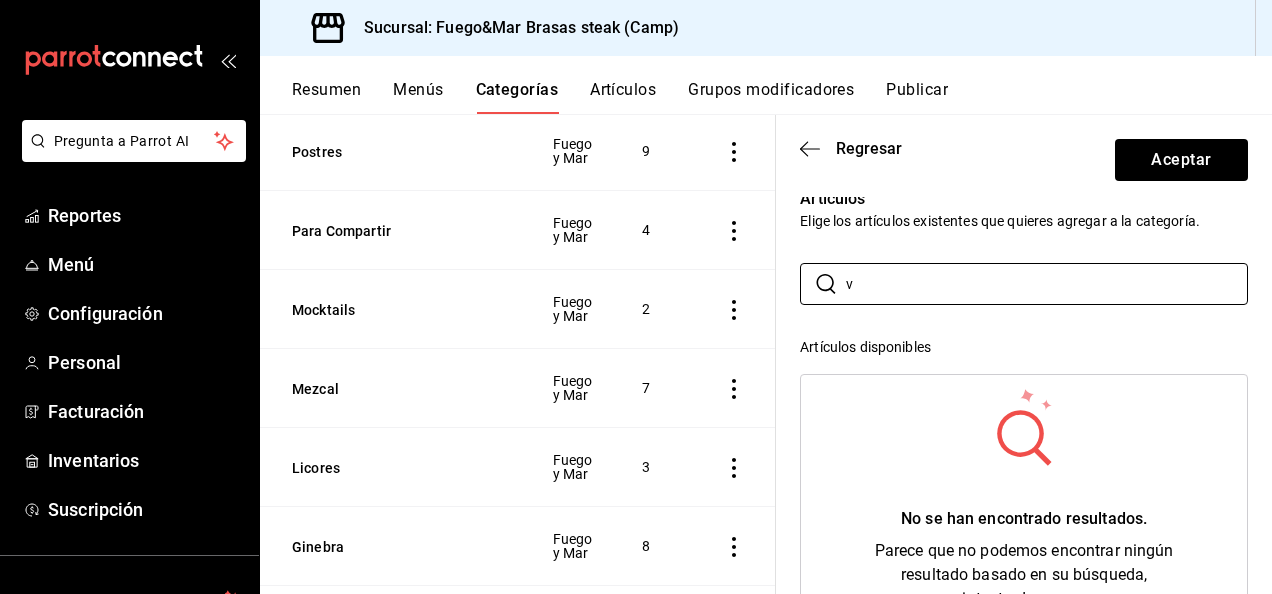 type 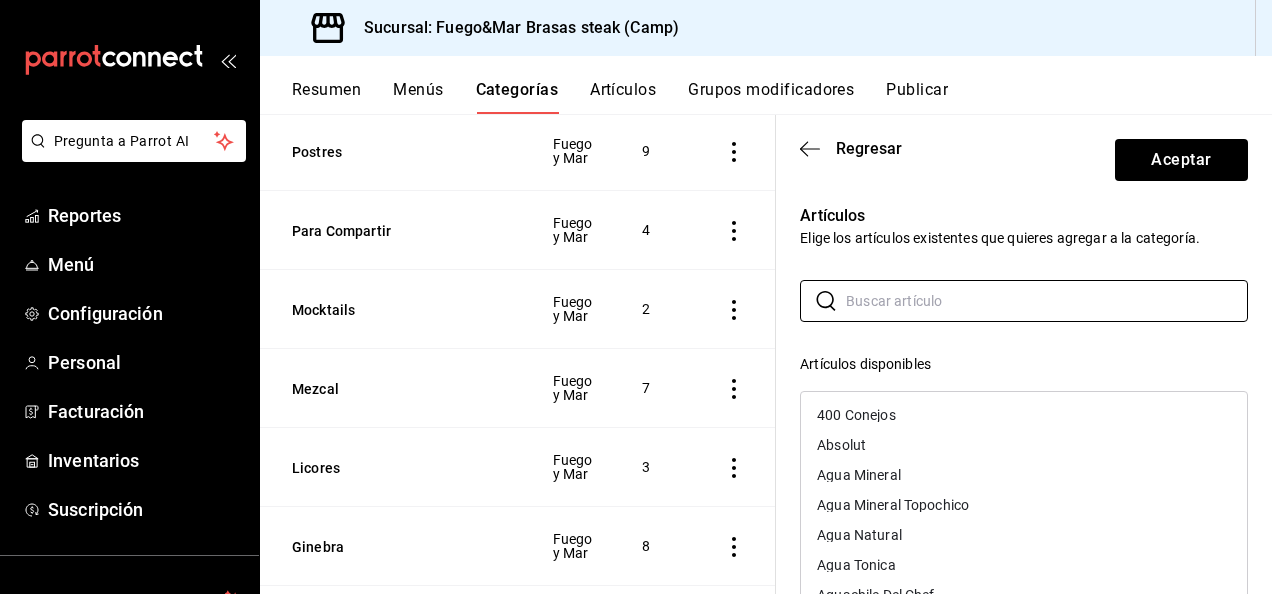 scroll, scrollTop: 0, scrollLeft: 0, axis: both 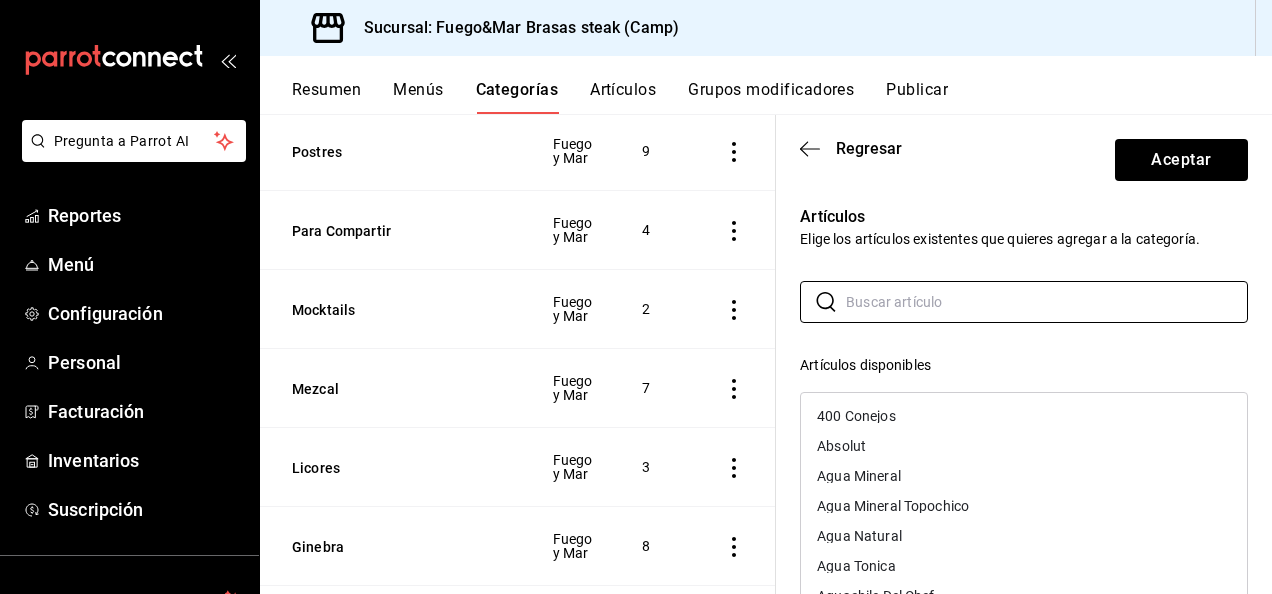 click on "Artículos" at bounding box center (1024, 217) 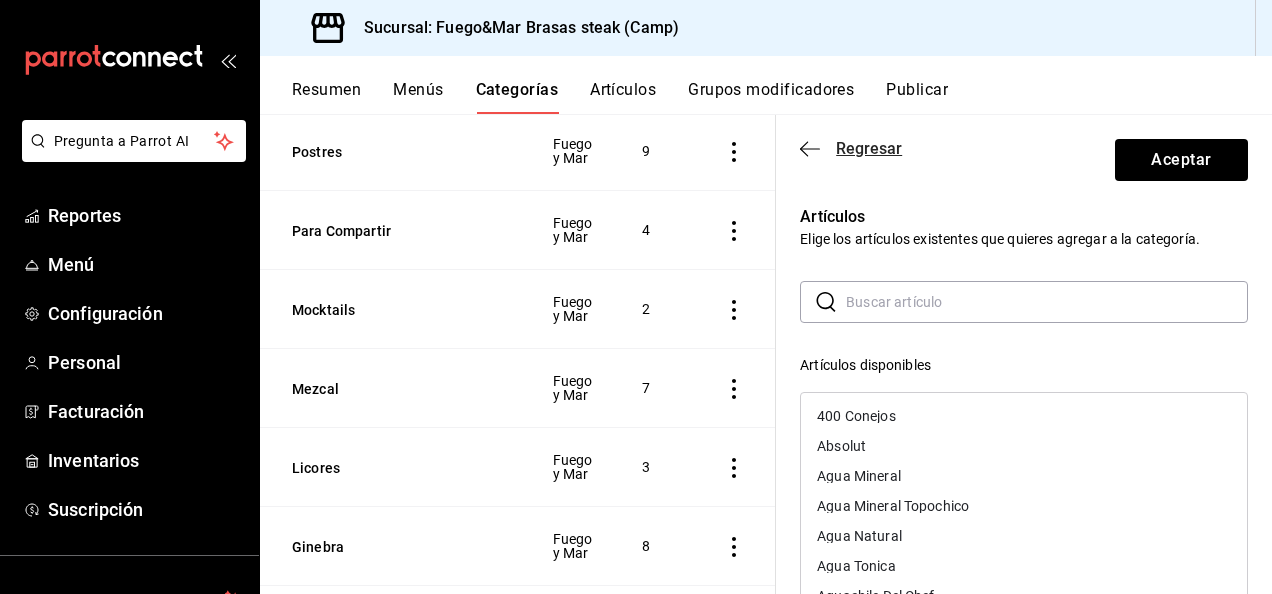click 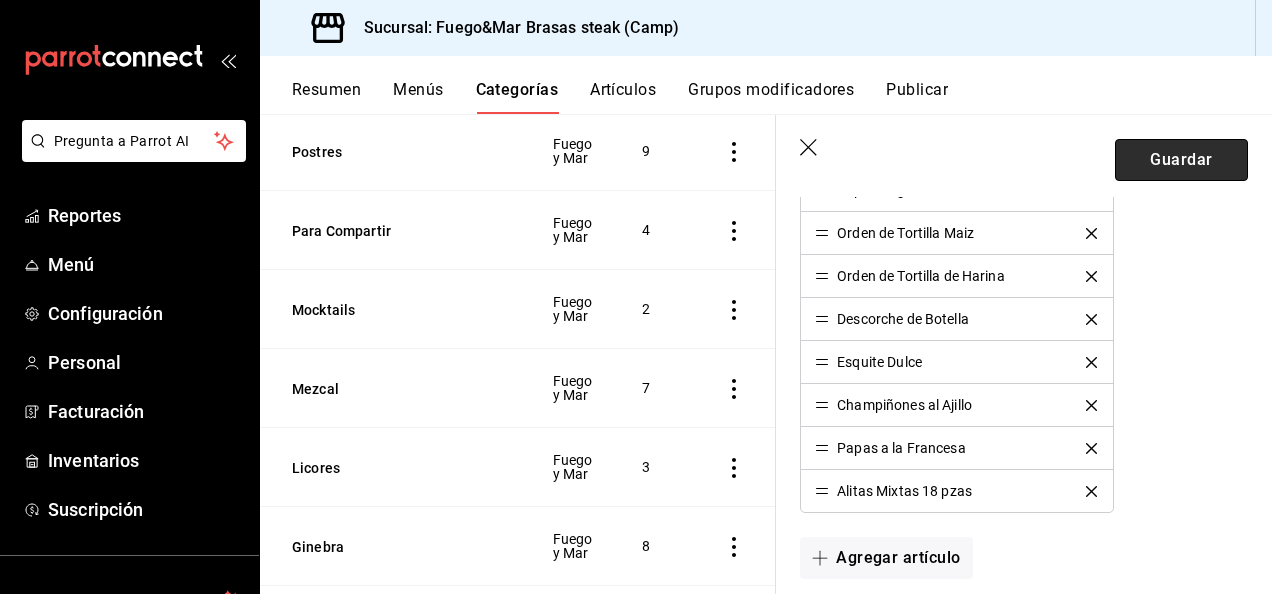 click on "Guardar" at bounding box center (1181, 160) 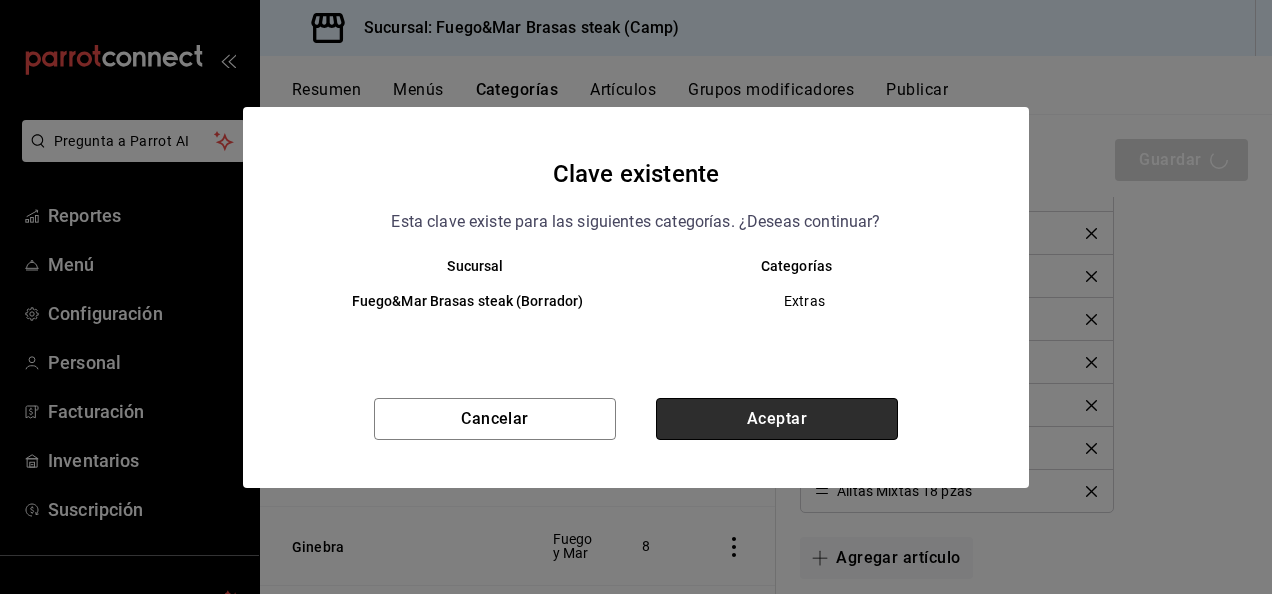 click on "Aceptar" at bounding box center (777, 419) 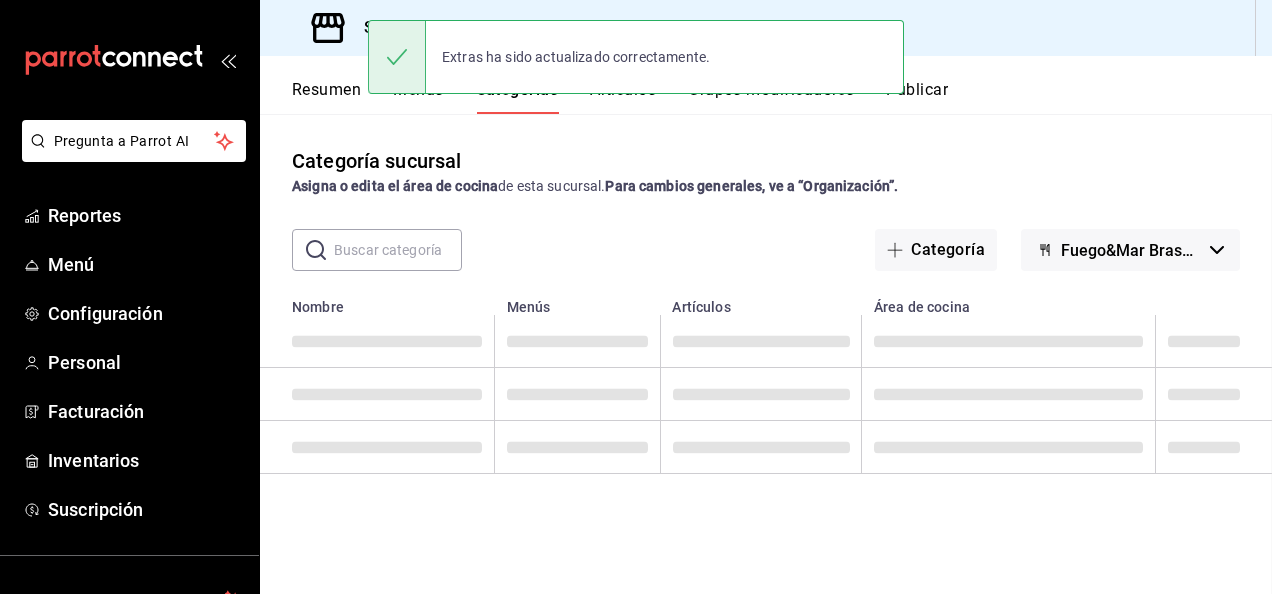 scroll, scrollTop: 0, scrollLeft: 0, axis: both 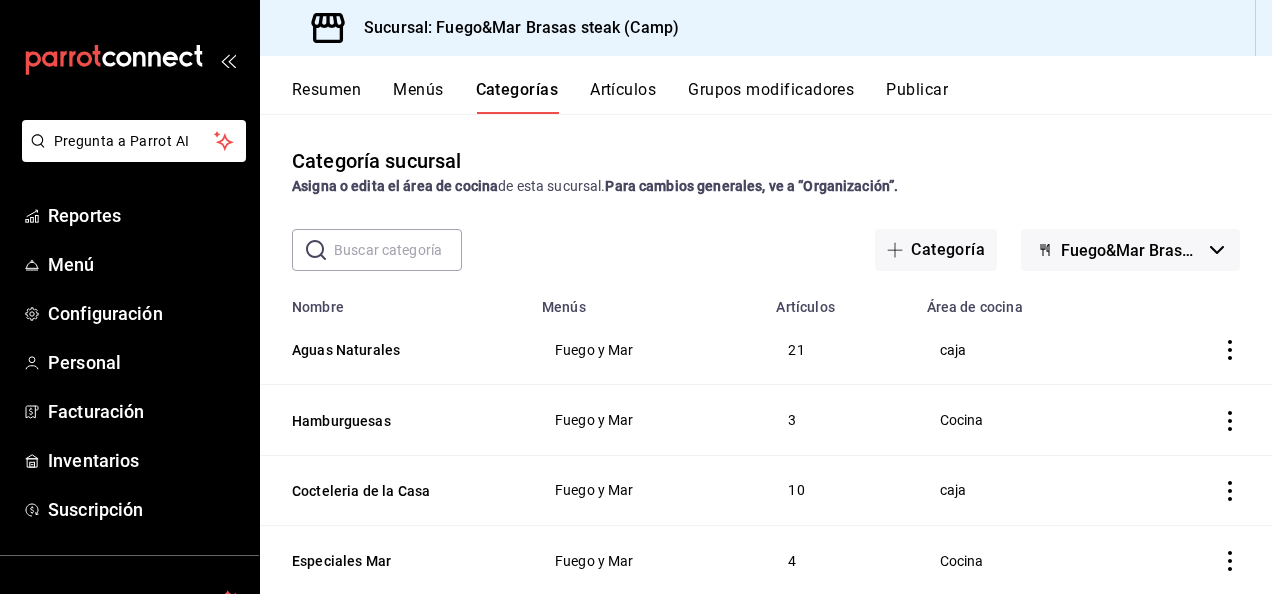 click on "Artículos" at bounding box center [623, 97] 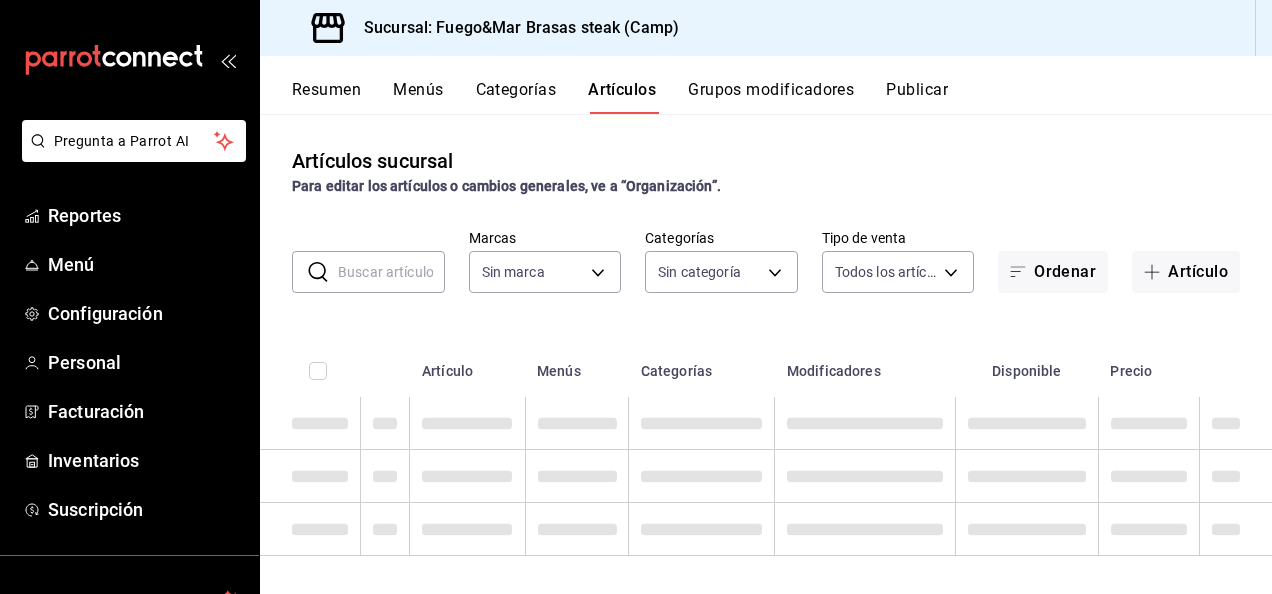 type on "34642819-79bc-44a0-a972-e216a15f5f6e" 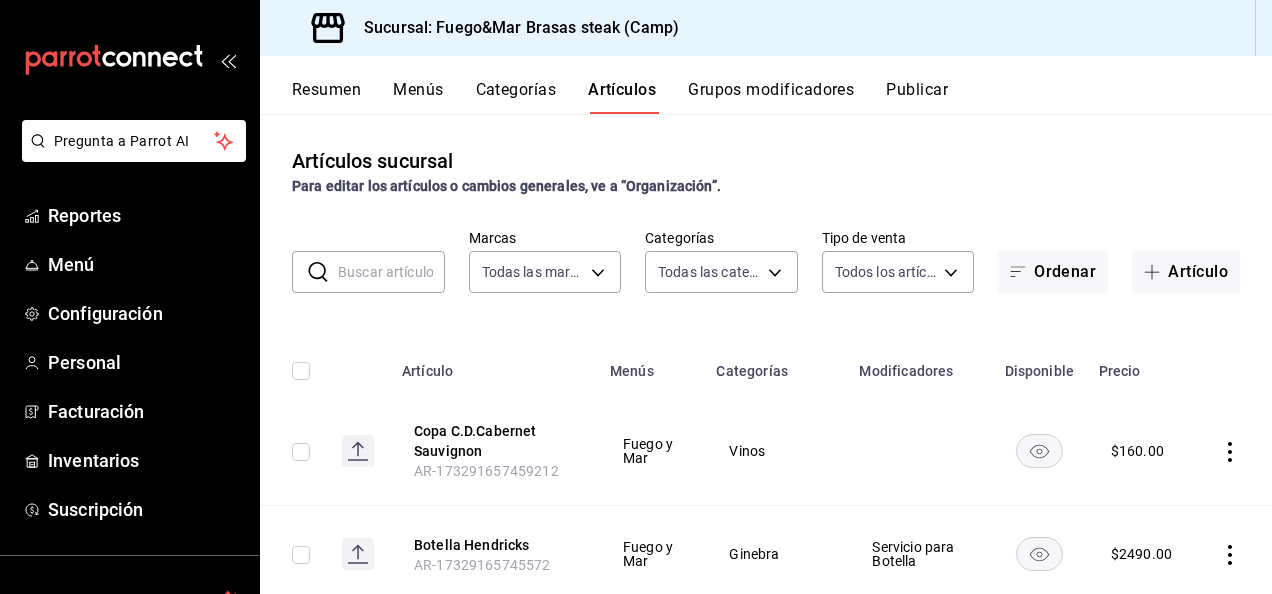 type on "2a3dbf7d-3db7-42d5-9d0c-af810529731f,d603b75e-700d-4a2c-9fe4-66c539196e4f,66832d80-6d18-4194-b06a-8052cd942260,b9986ebe-b554-42e3-bb73-40df44e97f0d,7dfe1e4f-4336-498f-8d33-0ad2c4e94241,59ab272c-7d68-4002-9226-06f6efb81871,8369cfdc-3c42-4a16-94e3-4867e78dead9,56098ac0-5c15-411b-8c45-500598a0c626,17a2c5bb-1961-43e4-89ea-2137dbb6c538,216295a0-2f02-48b4-a9c8-123932190bf2,f0aeffc0-0bac-4cbe-9013-cc76e2f8993f,6147fd30-6ff6-4924-93ec-0f82bddd78d6,830bd652-6797-45cd-a0e4-fb3f91661796,ec19c0eb-458b-43ca-a36a-308d8c2037c1,16e9516b-a4de-4fd7-9e43-9ac0c1731786,3c95f8e0-aefd-41e7-85bc-70f25146bb8a,638b000b-be13-4bec-951c-c955ab138fd9,7b263a90-ba77-410e-ae3c-21f39cd43bc8,f03ee0a5-ee81-44a3-8b4e-499a83eb88a0,e07b5029-fd60-4a30-8f17-7d9cea16578d,dc731430-2259-47bb-b505-d8125583718c,007614ac-3980-4a9f-b559-b0d05ab577a8,05e98e67-97ba-4812-a711-171910fbc8c2,716c1a84-93ef-4246-8c8d-1ba1a311ead9,c6d82c72-d10f-4fbc-afb8-88b7b76fb143,2e0b7aef-bd04-4948-9663-84ec5f3f12da,8823a705-3460-4136-a9e9-d6356985930c,7caffb1c-89f8-4e45-ae4..." 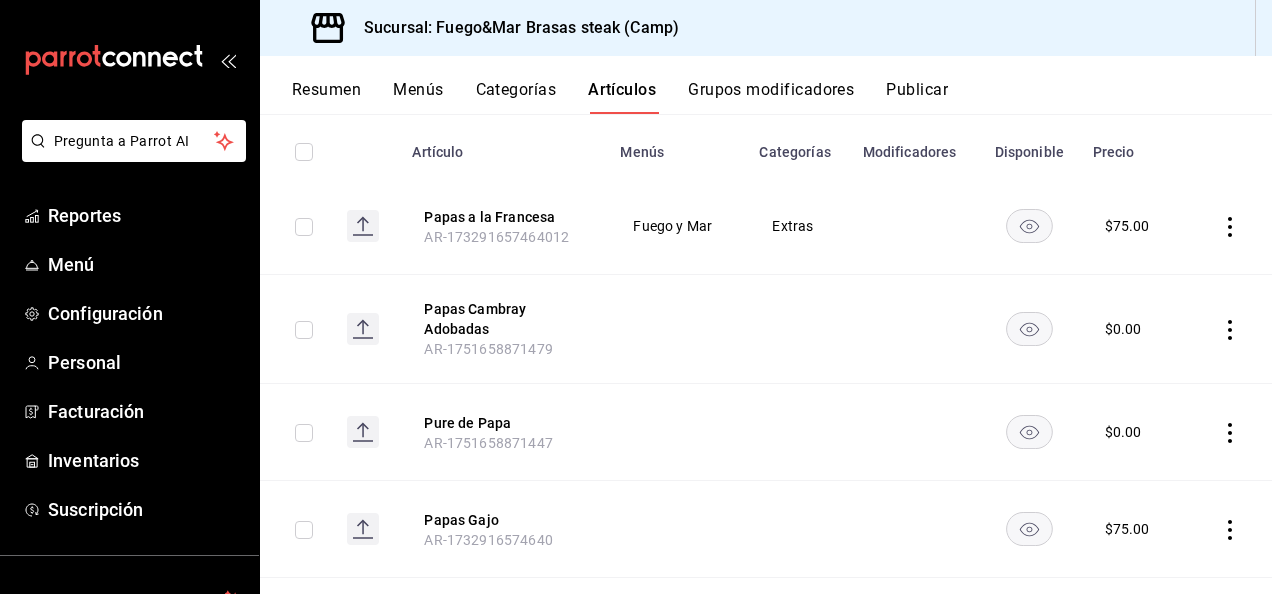 scroll, scrollTop: 220, scrollLeft: 0, axis: vertical 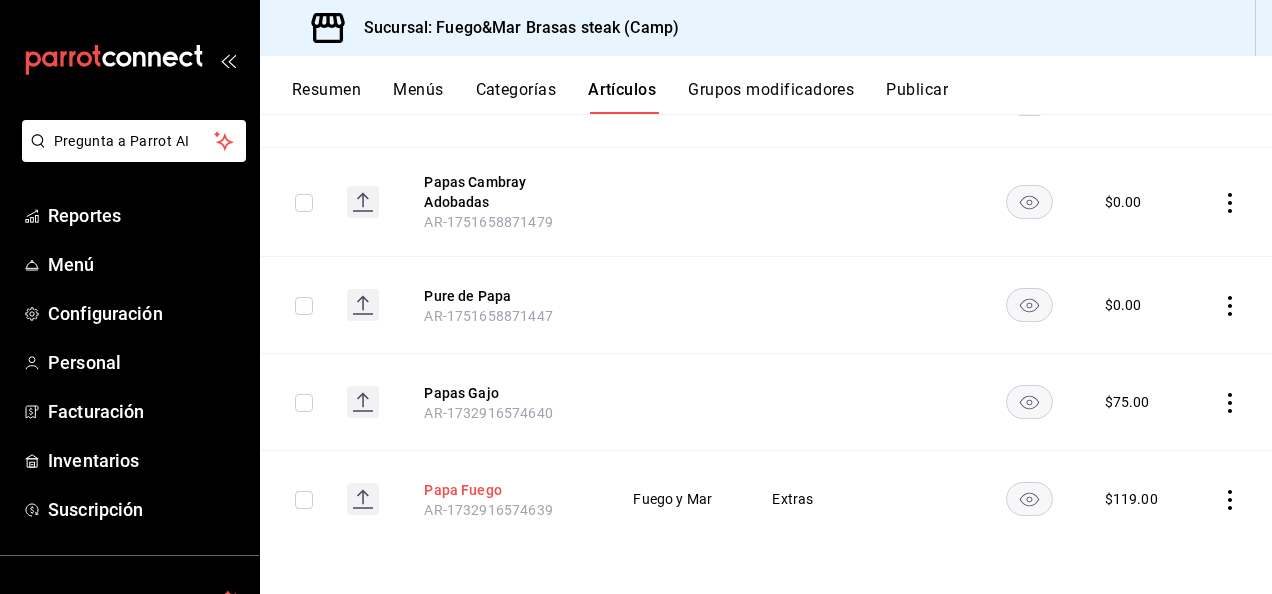 type on "papa" 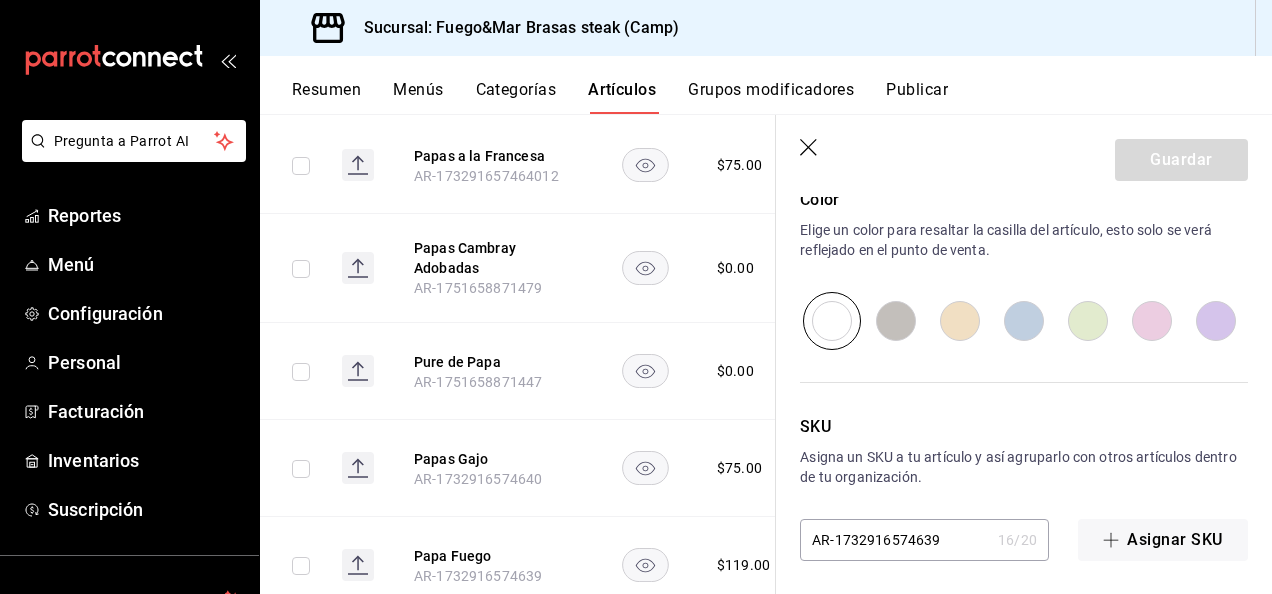 scroll, scrollTop: 1066, scrollLeft: 0, axis: vertical 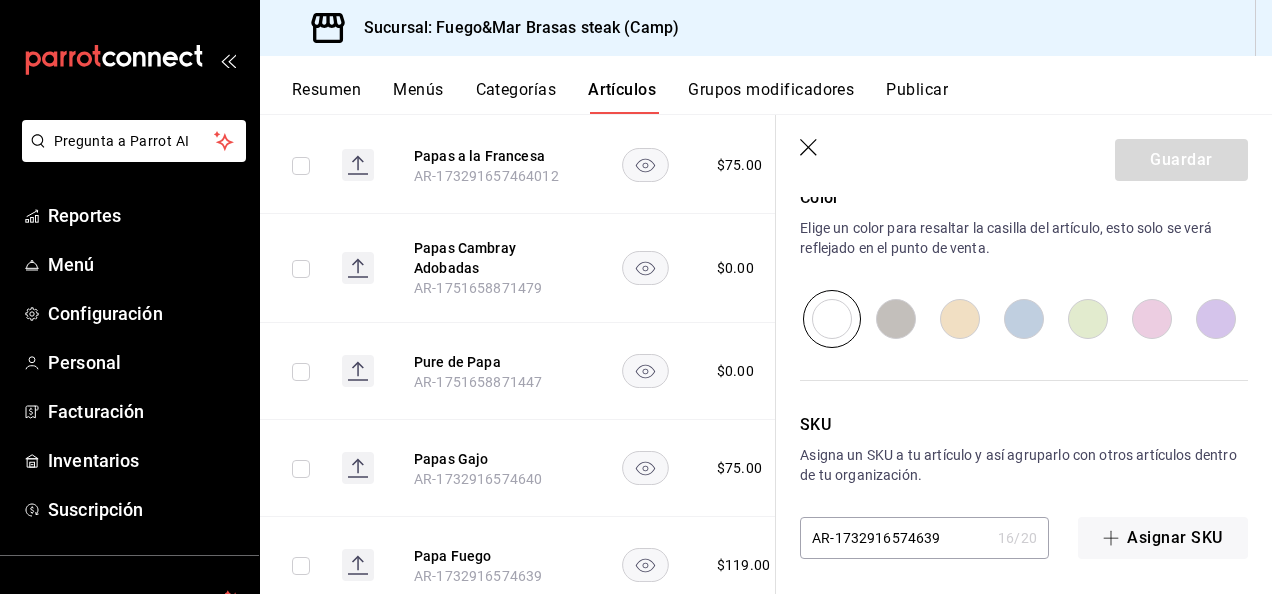 click on "AR-1732916574639" at bounding box center [895, 538] 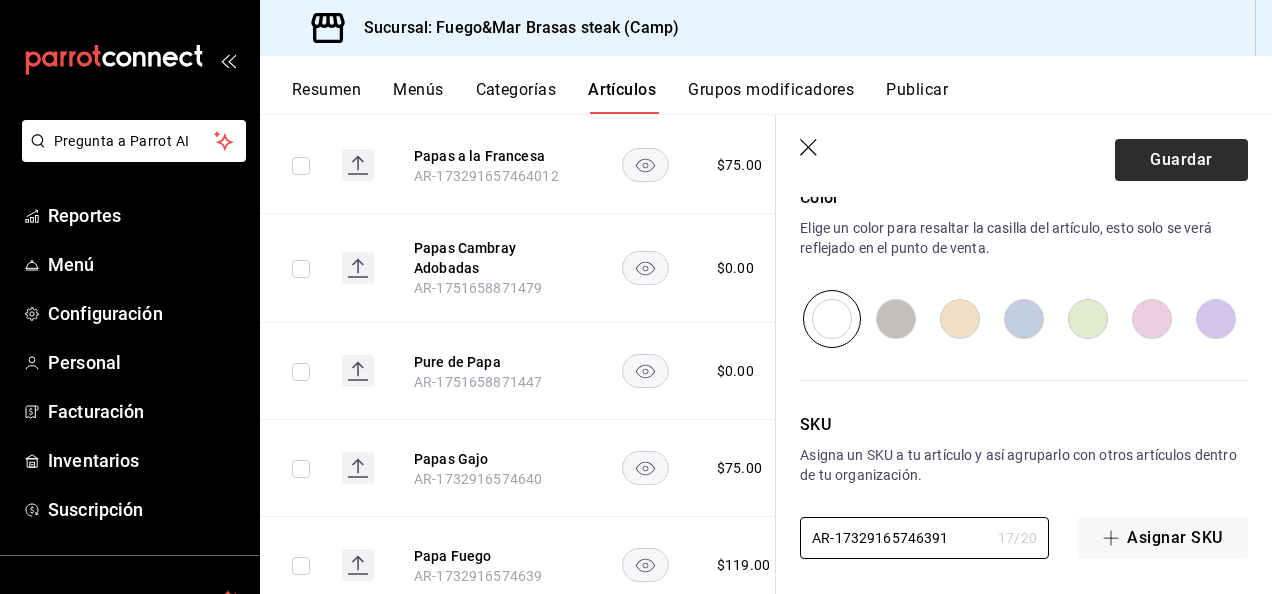 type on "AR-17329165746391" 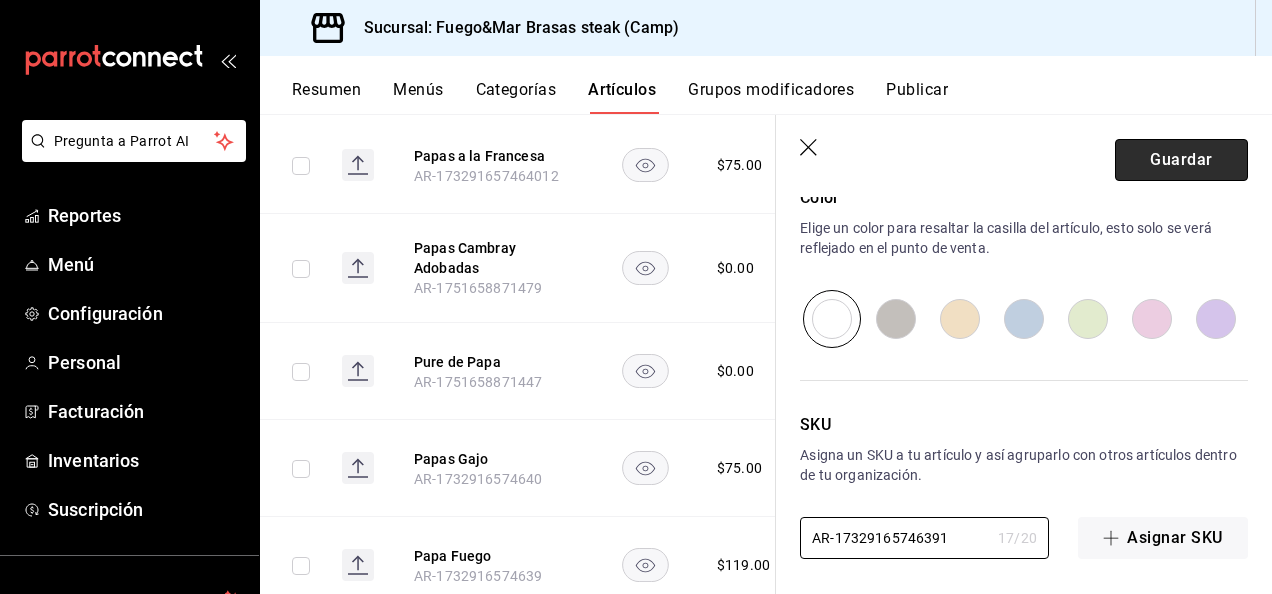 click on "Guardar" at bounding box center (1181, 160) 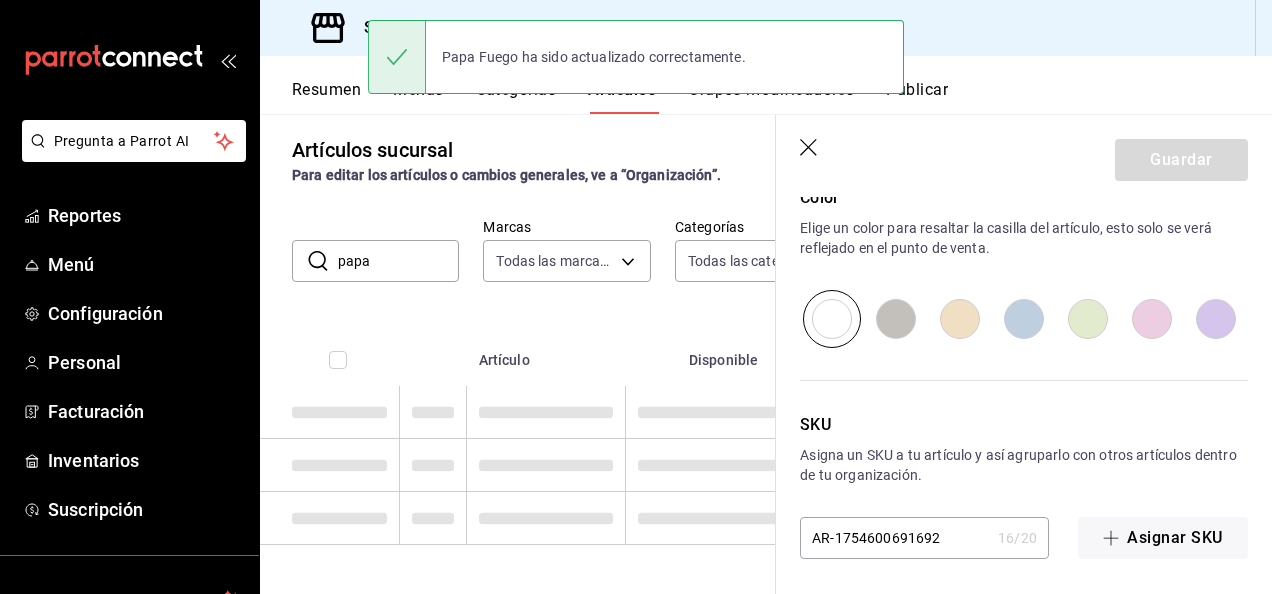 scroll, scrollTop: 10, scrollLeft: 0, axis: vertical 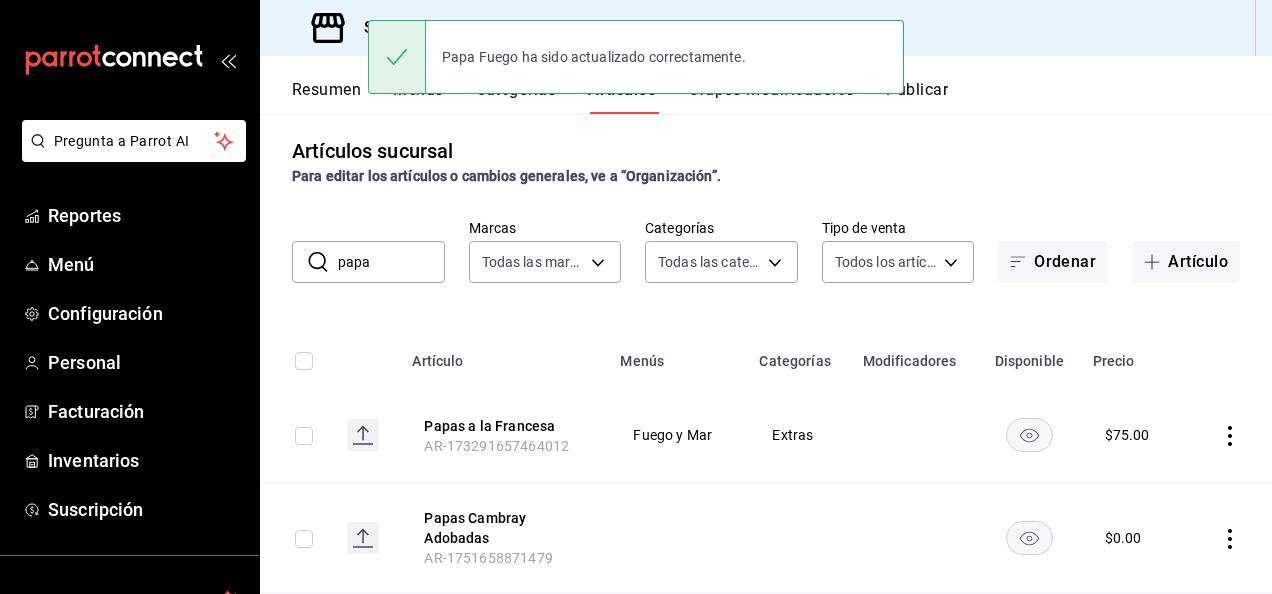 click on "papa" at bounding box center (391, 262) 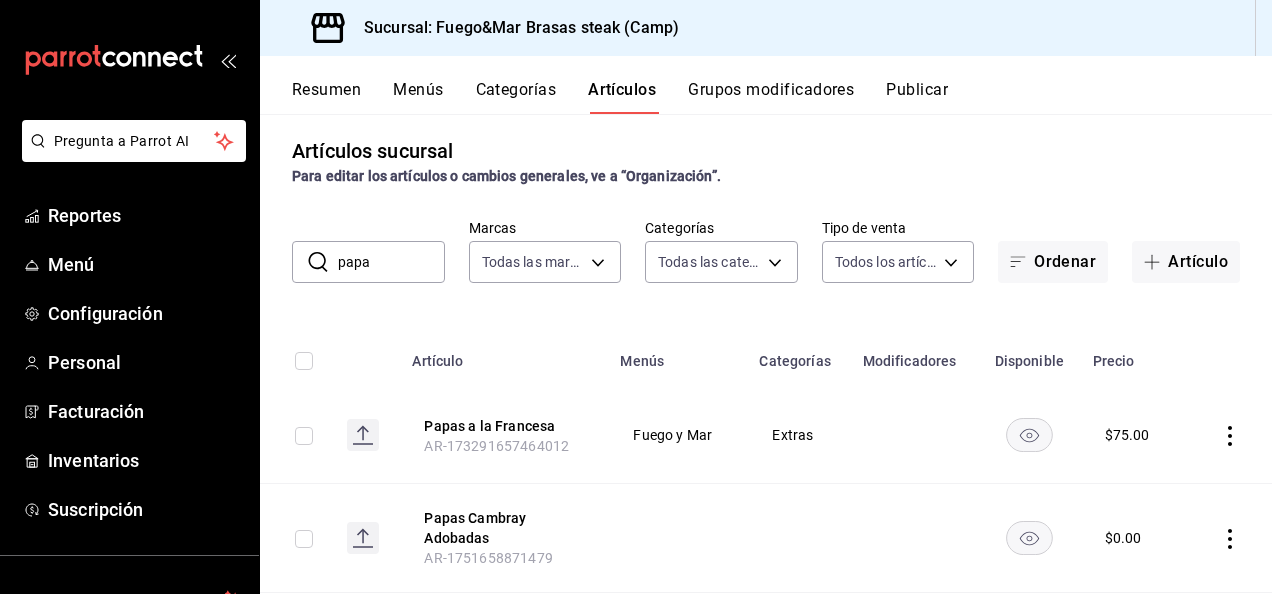 click 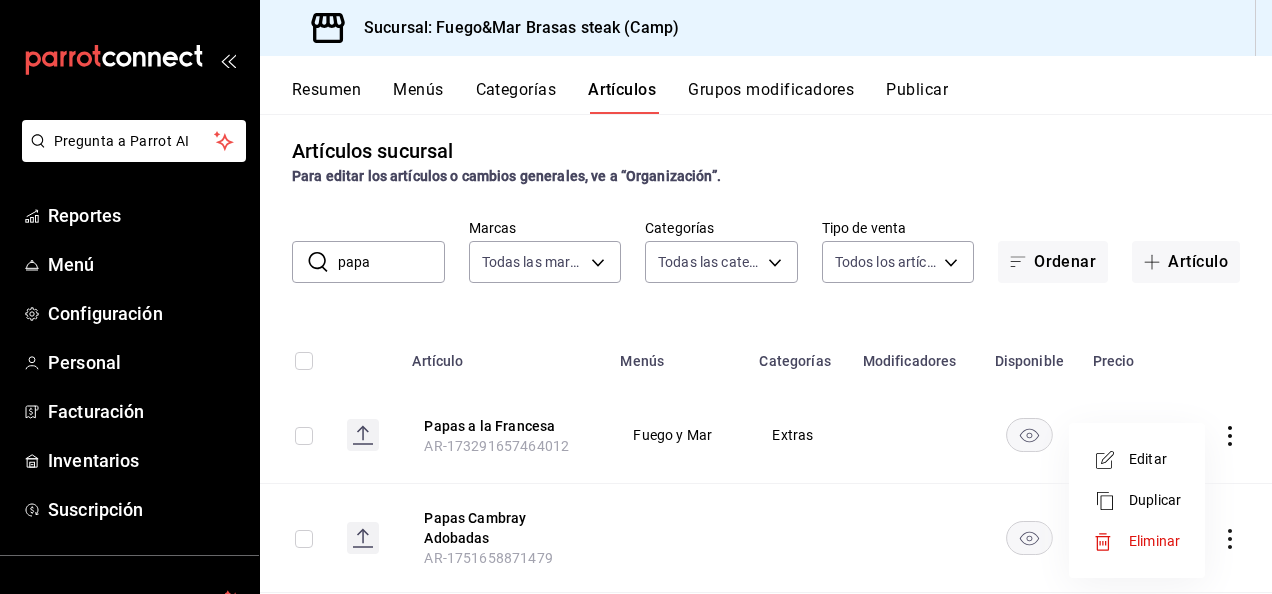 click on "Duplicar" at bounding box center [1155, 500] 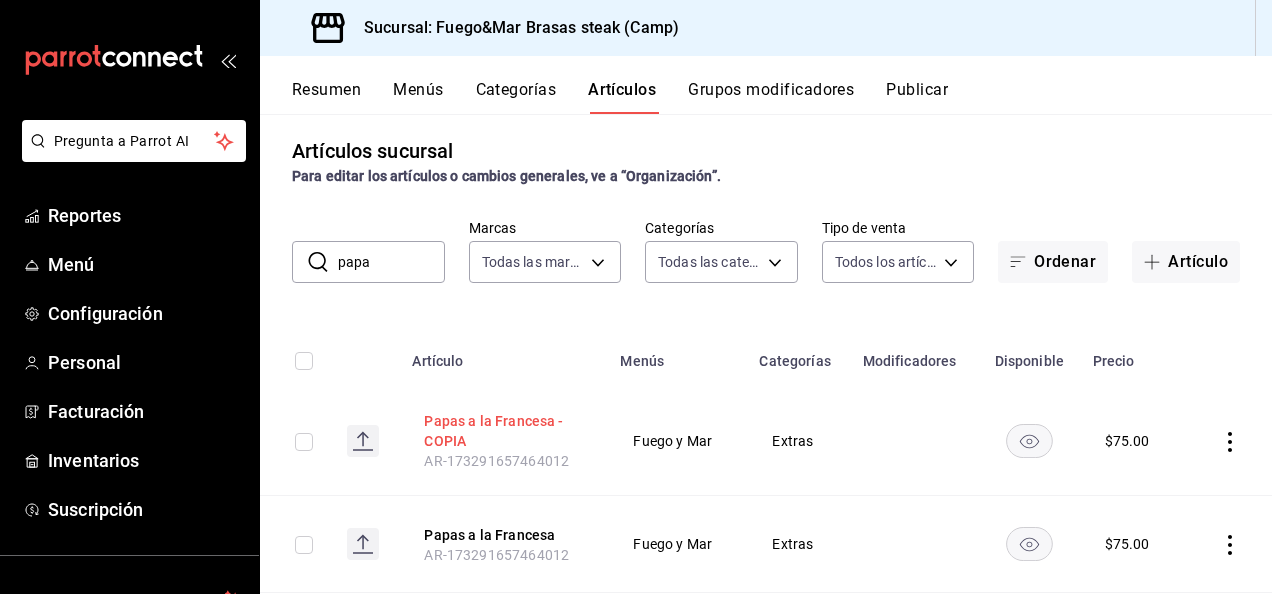 click on "Papas a la Francesa - COPIA" at bounding box center [504, 431] 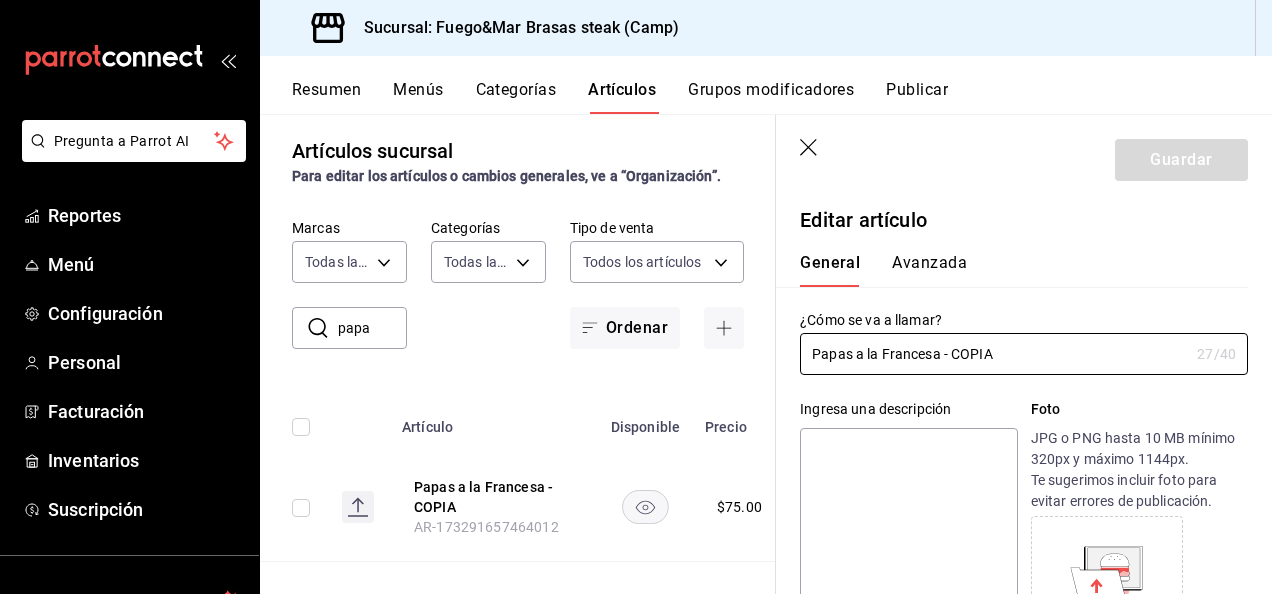 type on "$75.00" 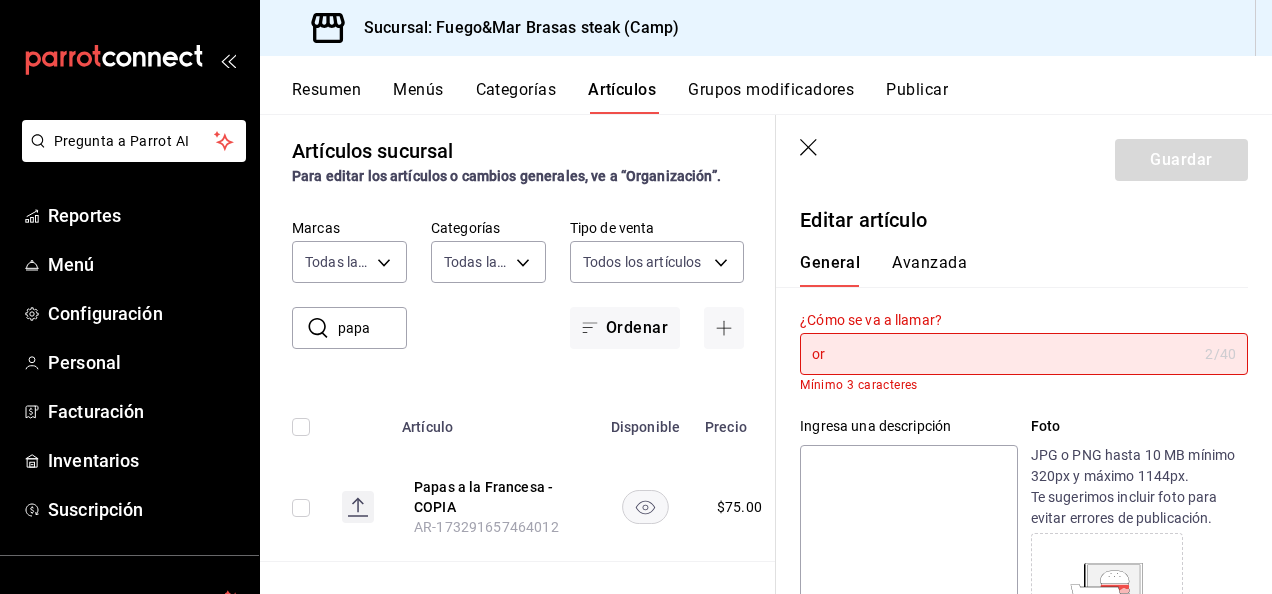 type on "o" 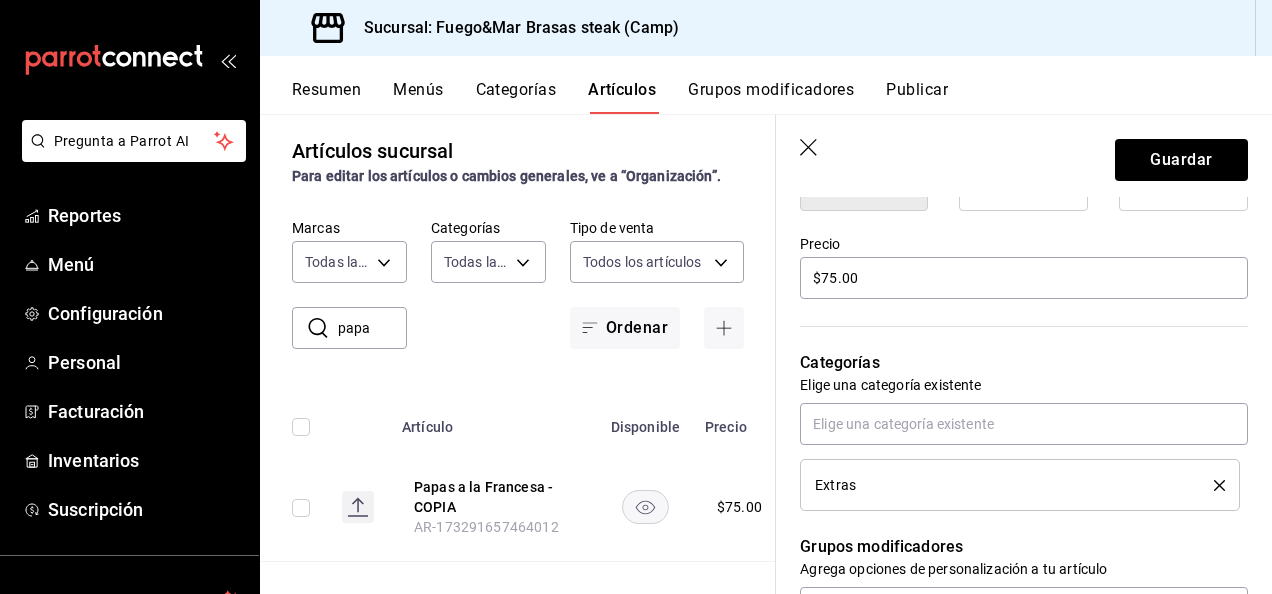 scroll, scrollTop: 572, scrollLeft: 0, axis: vertical 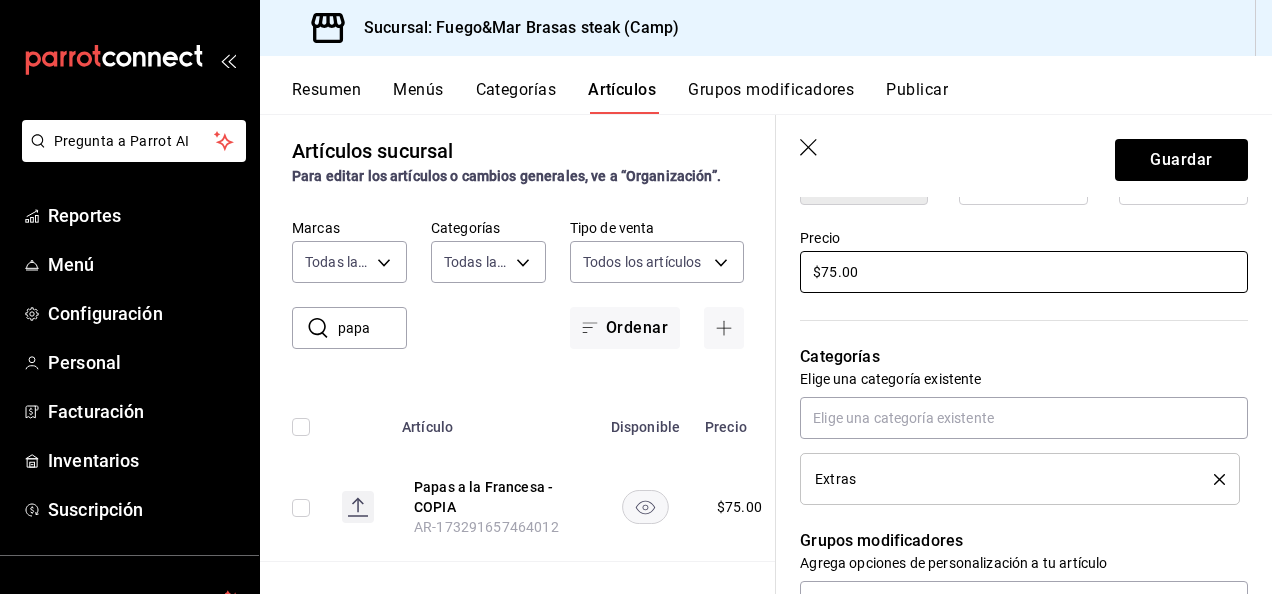 type on "Orden Extra Verduras al Grill" 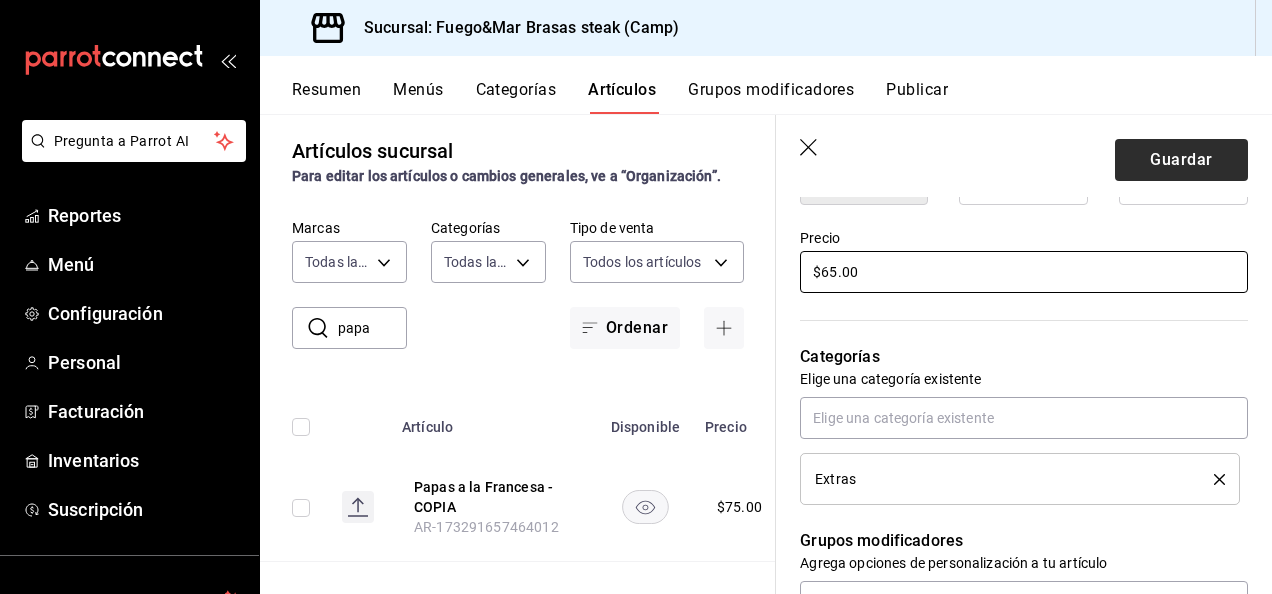 type on "$65.00" 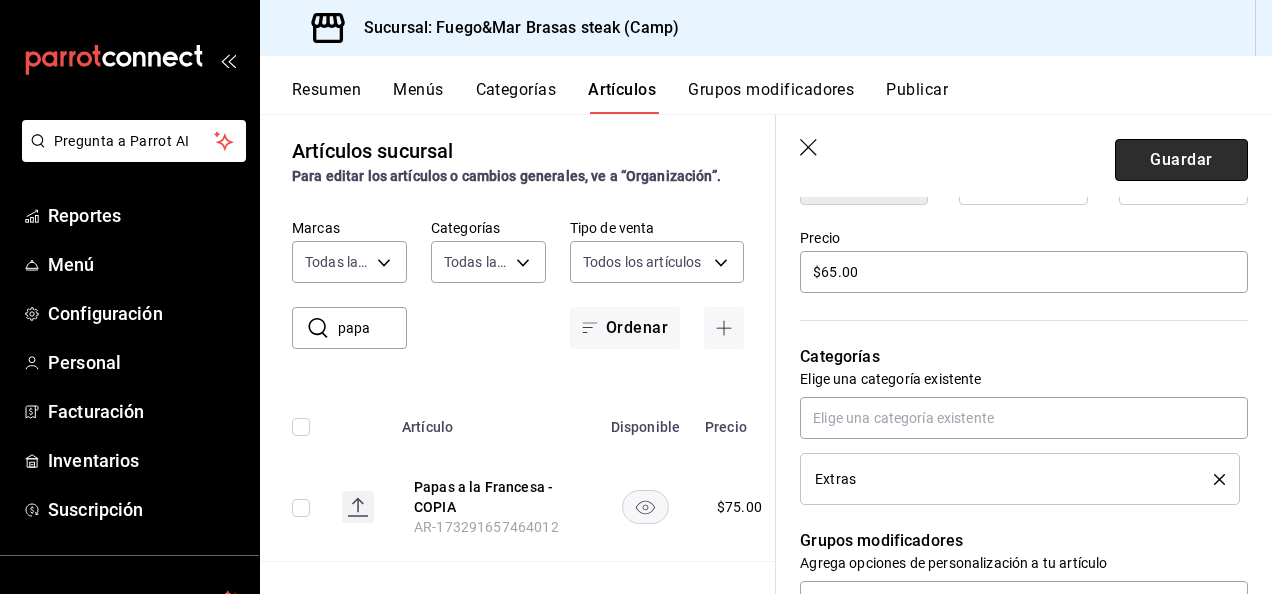 click on "Guardar" at bounding box center (1181, 160) 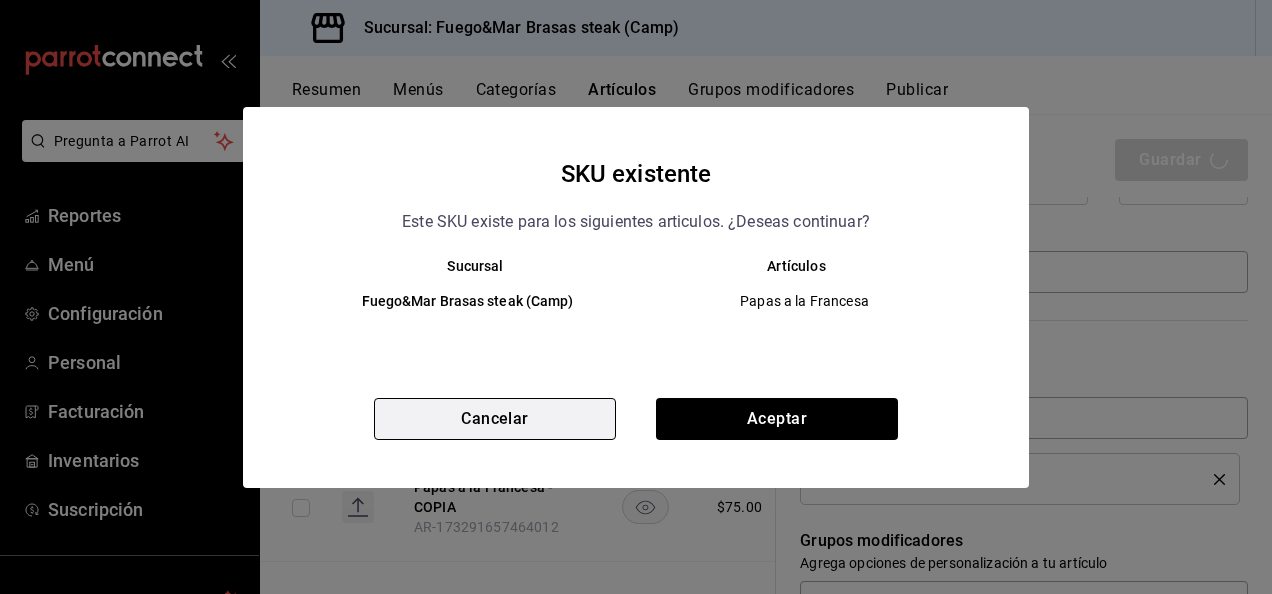 click on "Cancelar" at bounding box center (495, 419) 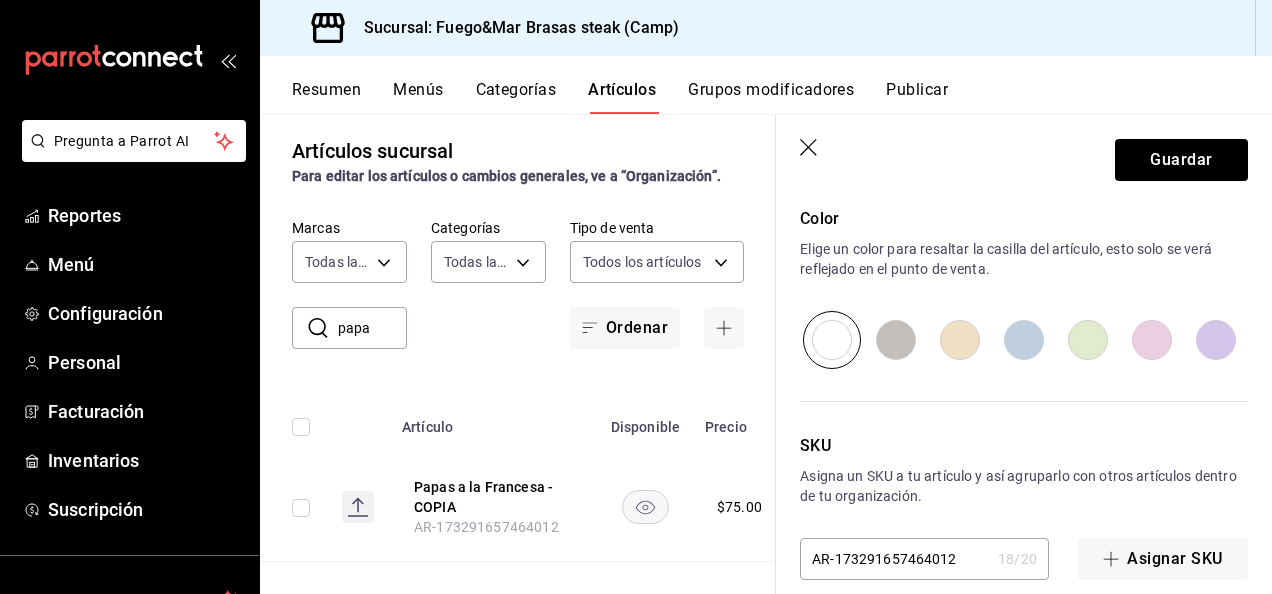 scroll, scrollTop: 1050, scrollLeft: 0, axis: vertical 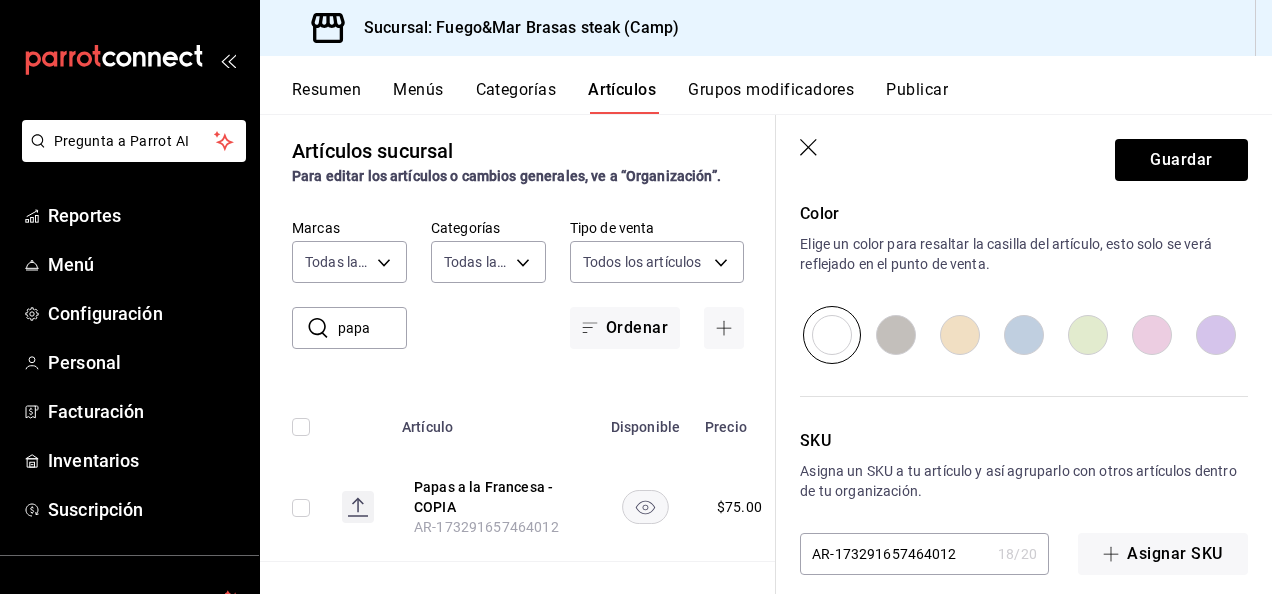 click on "AR-173291657464012" at bounding box center [895, 554] 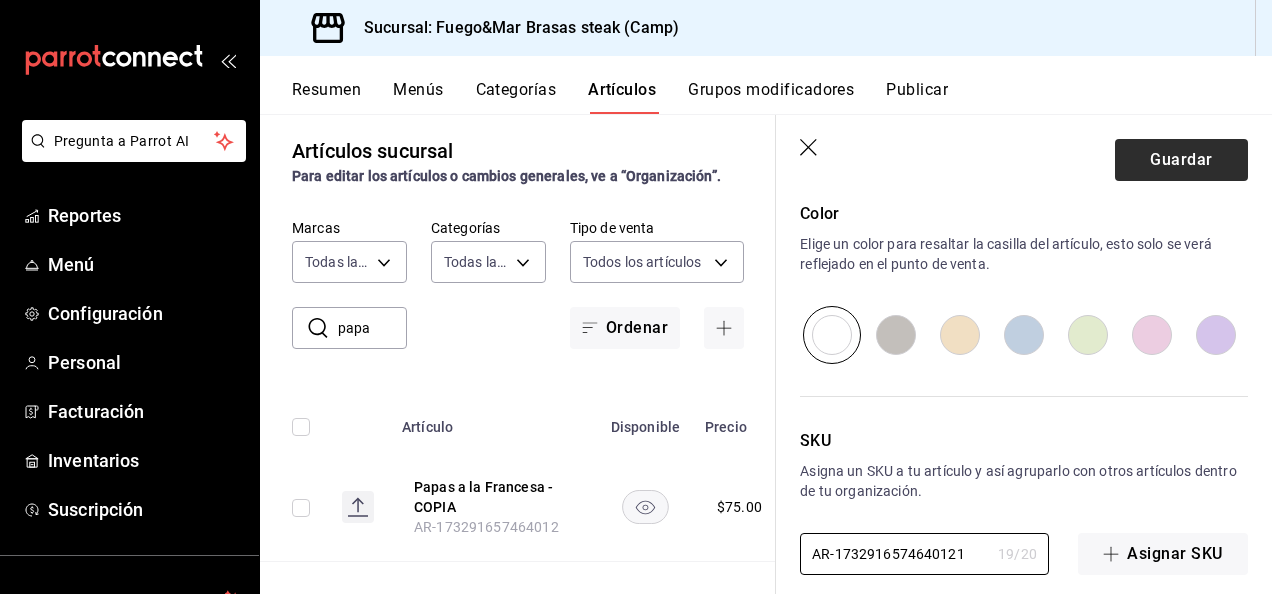 type on "AR-1732916574640121" 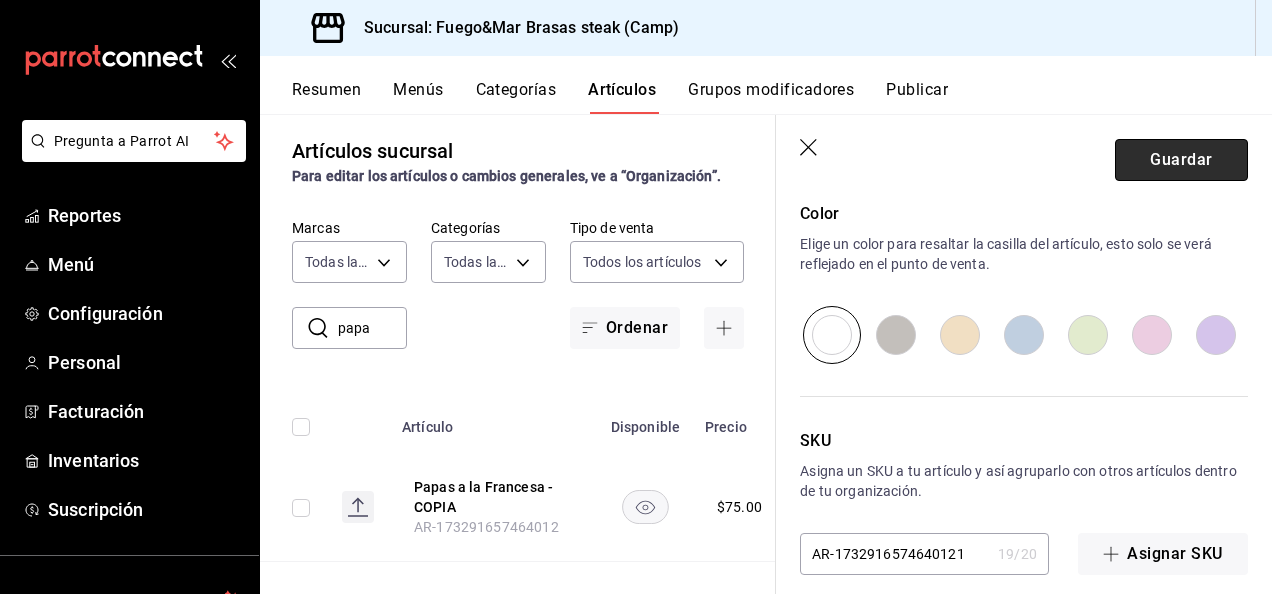 click on "Guardar" at bounding box center [1181, 160] 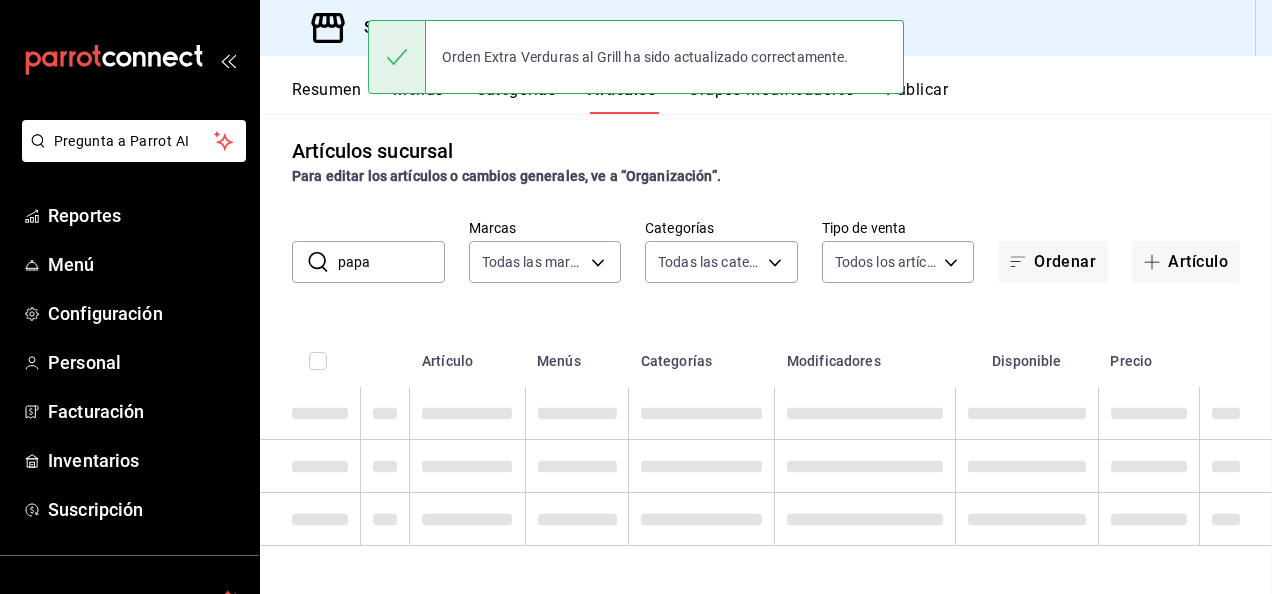 scroll, scrollTop: 0, scrollLeft: 0, axis: both 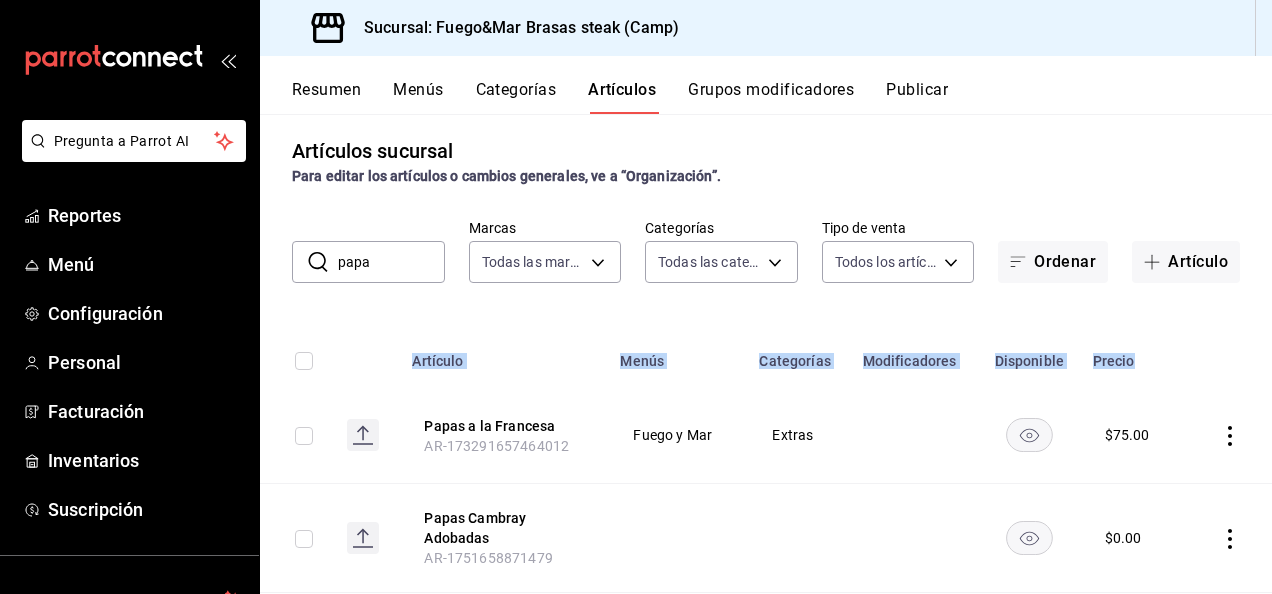 drag, startPoint x: 1255, startPoint y: 267, endPoint x: 1254, endPoint y: 365, distance: 98.005104 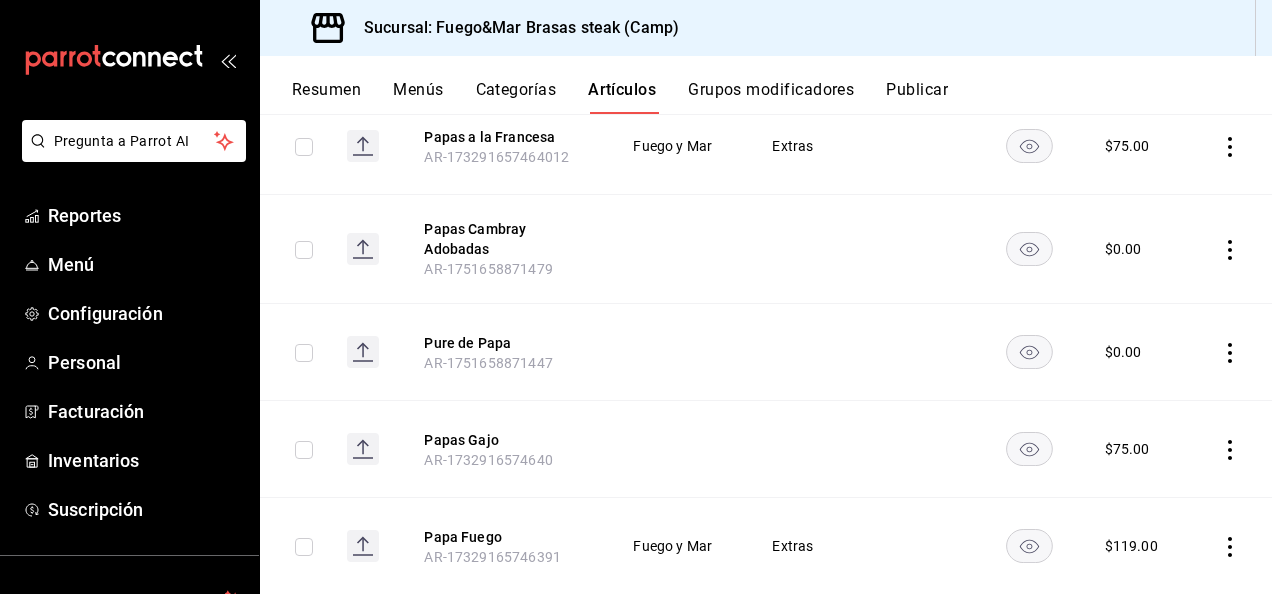 scroll, scrollTop: 0, scrollLeft: 0, axis: both 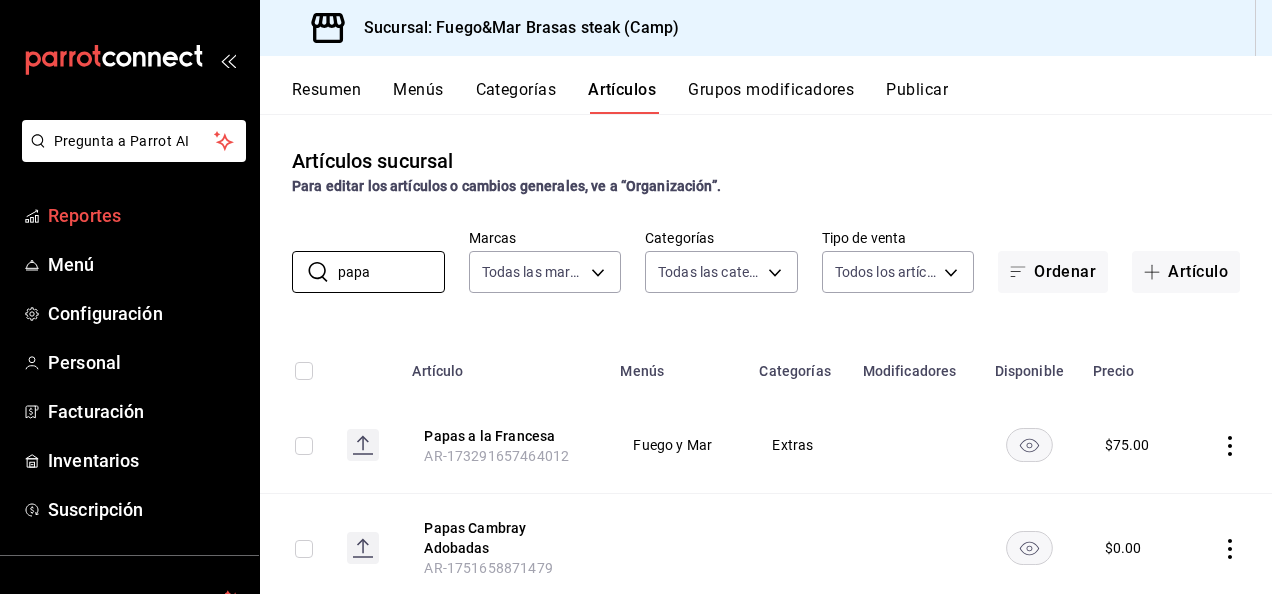 drag, startPoint x: 401, startPoint y: 268, endPoint x: 169, endPoint y: 232, distance: 234.77649 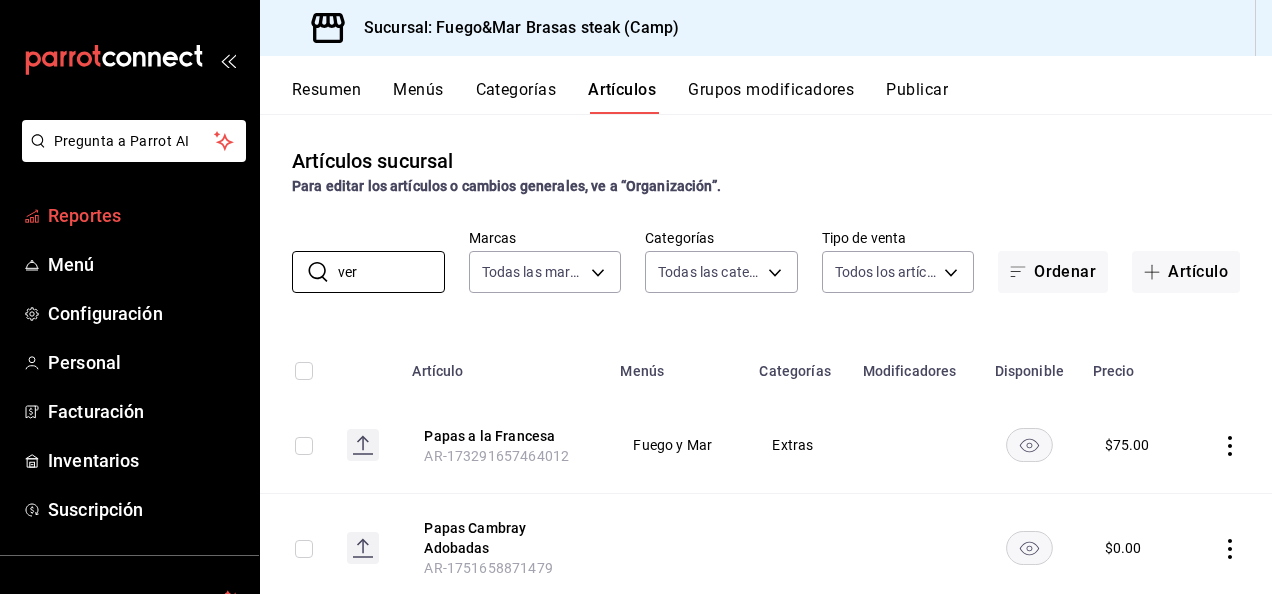 type on "verd" 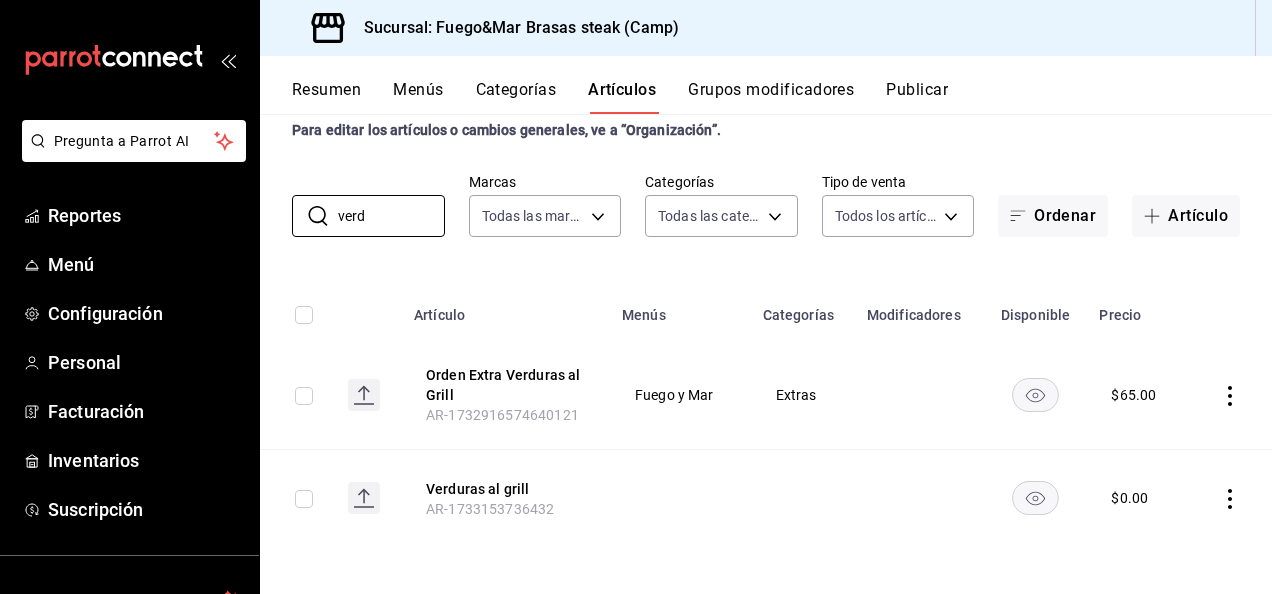scroll, scrollTop: 0, scrollLeft: 0, axis: both 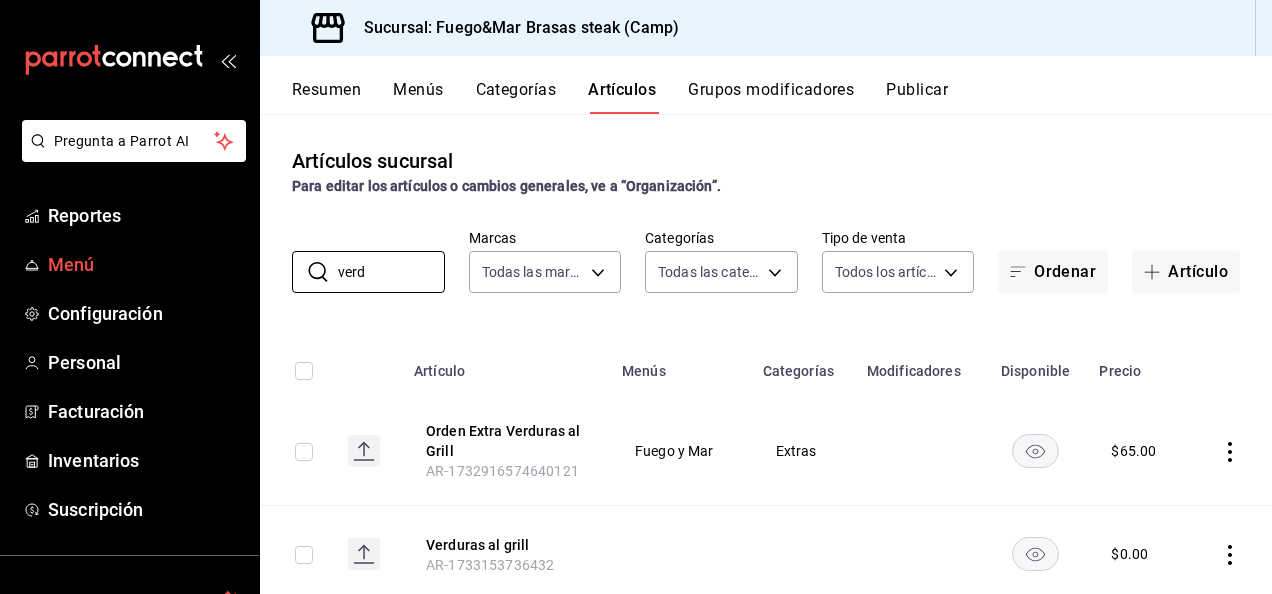 drag, startPoint x: 382, startPoint y: 270, endPoint x: 226, endPoint y: 254, distance: 156.81836 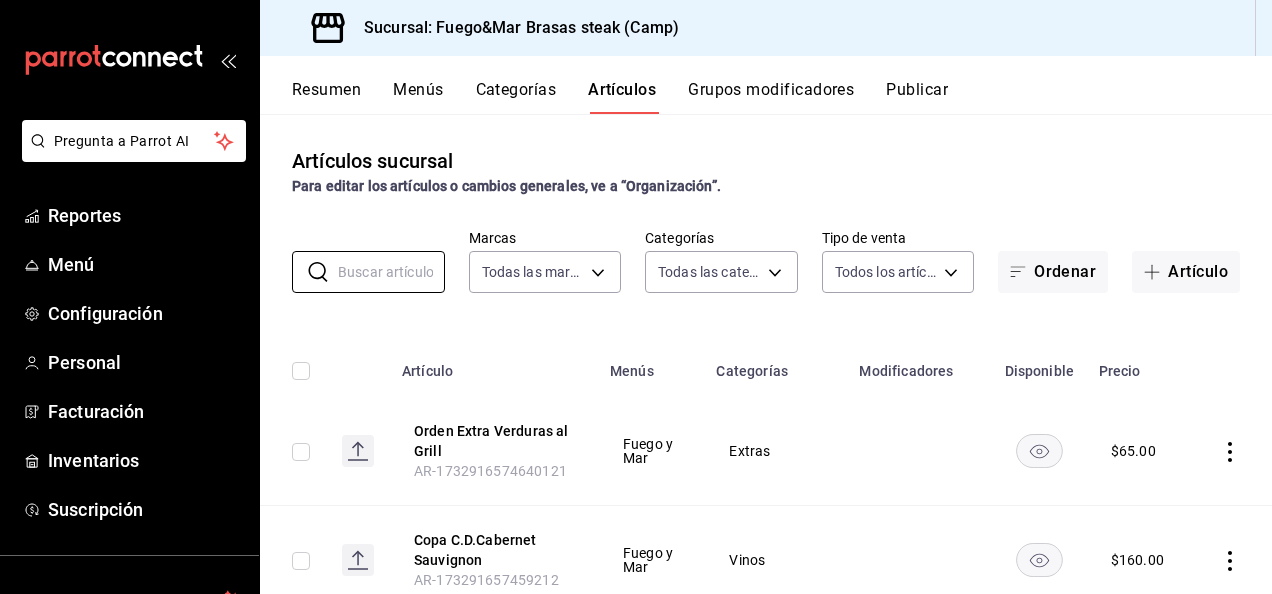 type 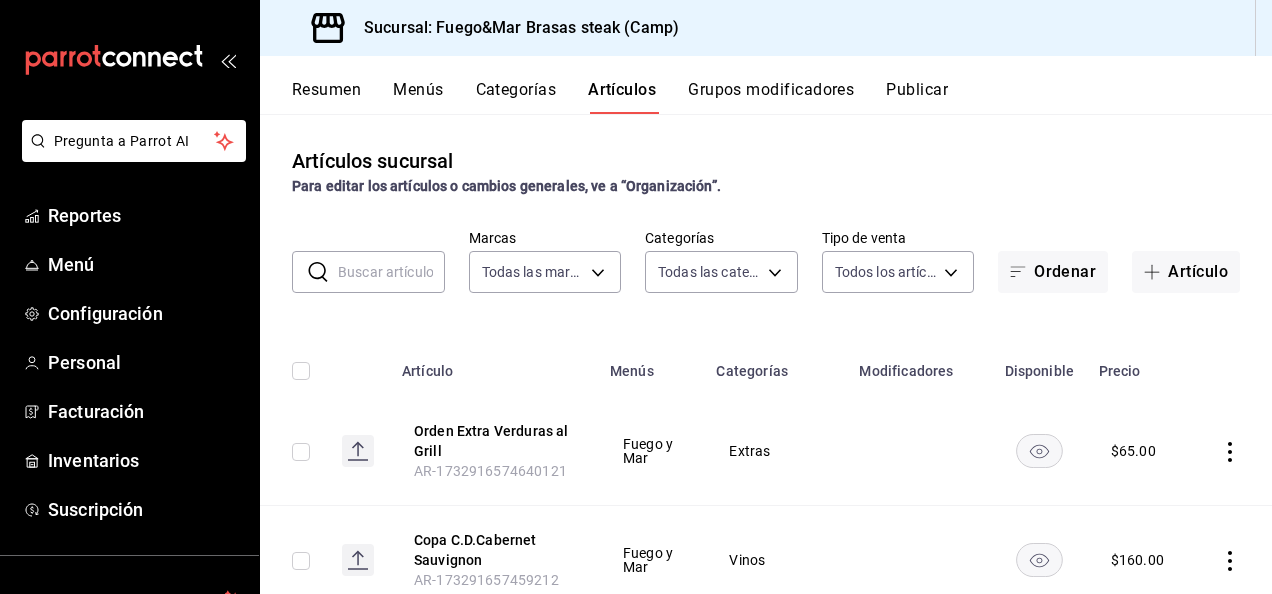 click on "Categorías" at bounding box center [516, 97] 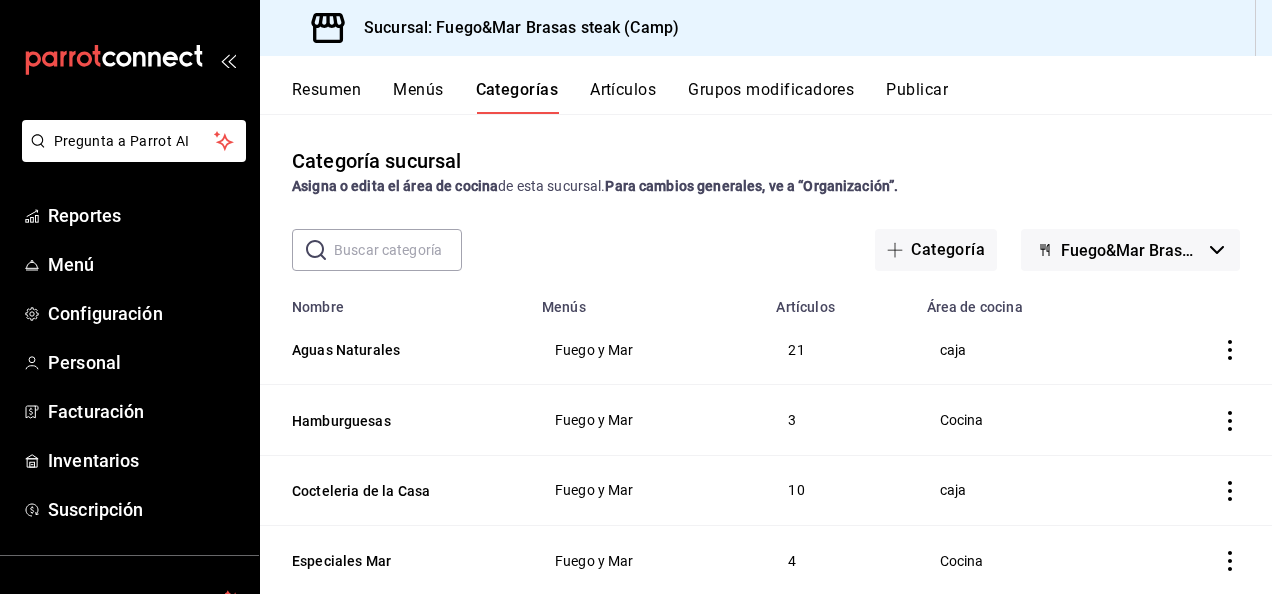 drag, startPoint x: 1265, startPoint y: 160, endPoint x: 1261, endPoint y: 404, distance: 244.03279 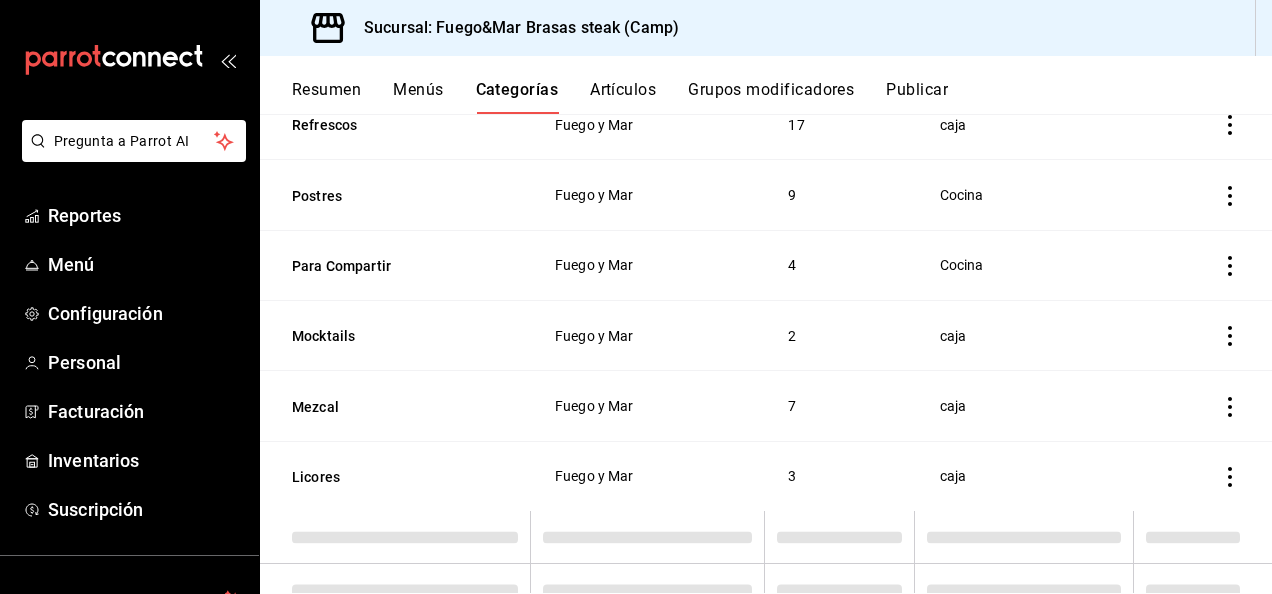 scroll, scrollTop: 790, scrollLeft: 0, axis: vertical 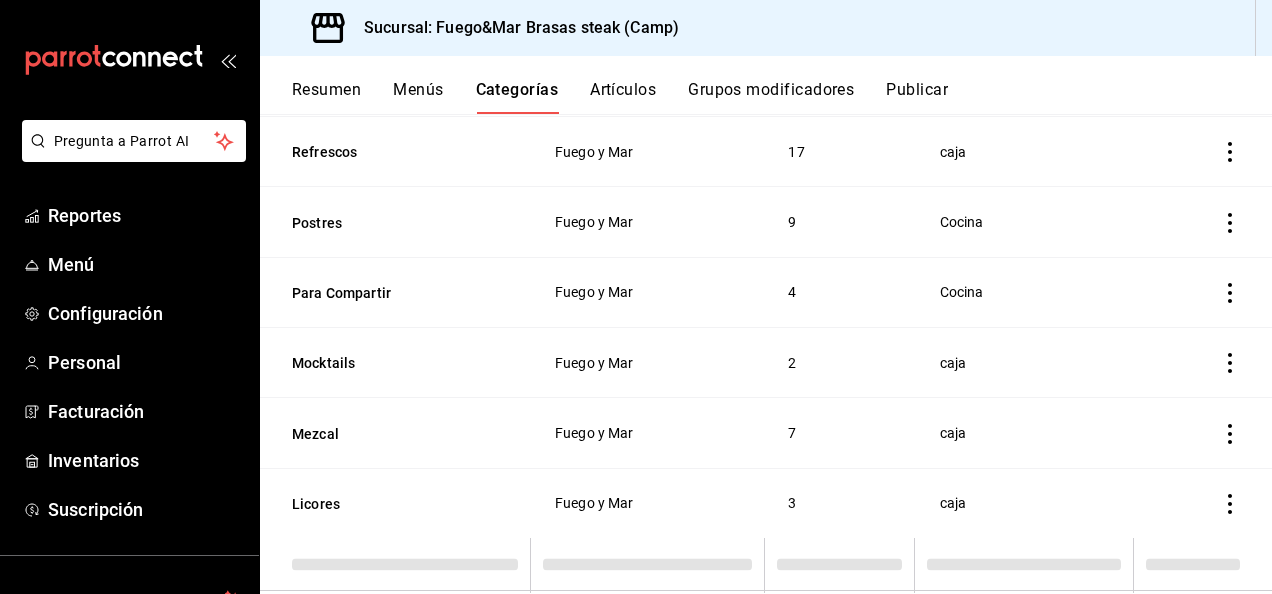 click on "Categoría sucursal Asigna o edita el área de cocina  de esta sucursal.  Para cambios generales, ve a “Organización”. ​ ​ Categoría Fuego&Mar Brasas steak - Camp Nombre Menús Artículos Área de cocina Aguas Naturales Fuego y Mar 21 caja Hamburguesas Fuego y Mar 3 Cocina Cocteleria de la Casa Fuego y Mar 10 caja Especiales Mar Fuego y Mar 4 Cocina Cigarros Fuego y Mar 1 Cocina Cubetazo Fuego y Mar 5 caja Litros Fuego y Mar 6 caja Cumpleaños Fuego y Mar 3 Cocina Menú Infantil Fuego y Mar 6 Cocina Whisky Fuego y Mar 10 caja Vodka Fuego y Mar 9 caja Vinos Fuego y Mar 13 caja Tequila Fuego y Mar 12 caja Ron Fuego y Mar 11 caja Refrescos Fuego y Mar 17 caja Postres Fuego y Mar 9 Cocina Para Compartir Fuego y Mar 4 Cocina Mocktails Fuego y Mar 2 caja Mezcal Fuego y Mar 7 caja Licores Fuego y Mar 3 caja" at bounding box center (766, 353) 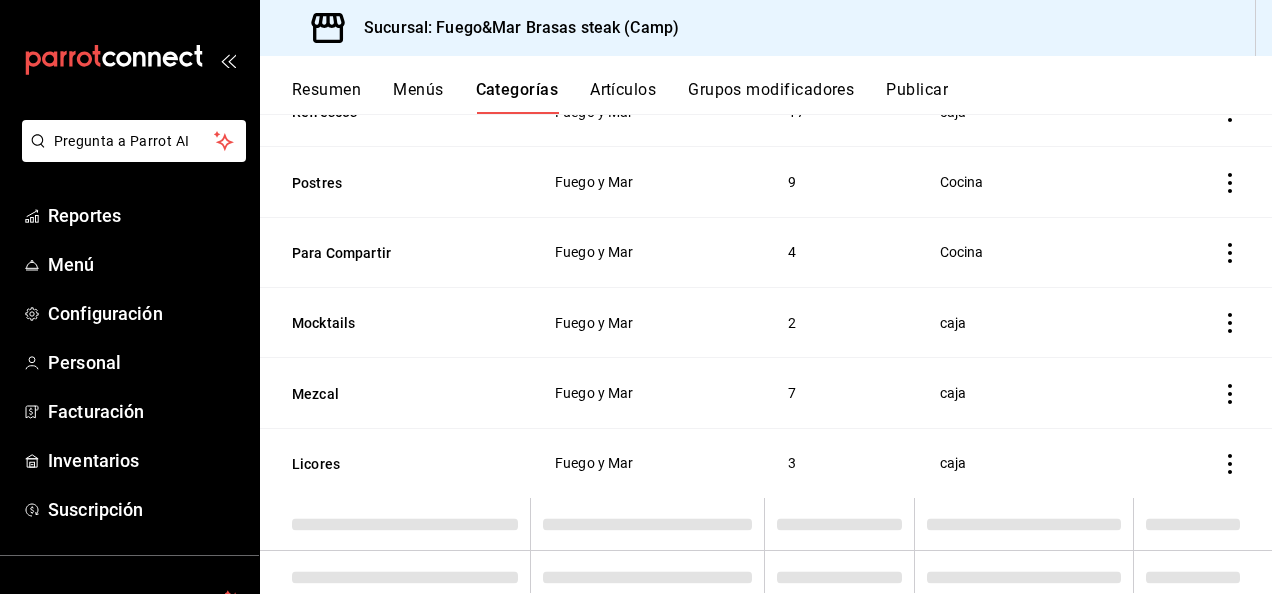 click on "Categoría sucursal Asigna o edita el área de cocina  de esta sucursal.  Para cambios generales, ve a “Organización”. ​ ​ Categoría Fuego&Mar Brasas steak - Camp Nombre Menús Artículos Área de cocina Aguas Naturales Fuego y Mar 21 caja Hamburguesas Fuego y Mar 3 Cocina Cocteleria de la Casa Fuego y Mar 10 caja Especiales Mar Fuego y Mar 4 Cocina Cigarros Fuego y Mar 1 Cocina Cubetazo Fuego y Mar 5 caja Litros Fuego y Mar 6 caja Cumpleaños Fuego y Mar 3 Cocina Menú Infantil Fuego y Mar 6 Cocina Whisky Fuego y Mar 10 caja Vodka Fuego y Mar 9 caja Vinos Fuego y Mar 13 caja Tequila Fuego y Mar 12 caja Ron Fuego y Mar 11 caja Refrescos Fuego y Mar 17 caja Postres Fuego y Mar 9 Cocina Para Compartir Fuego y Mar 4 Cocina Mocktails Fuego y Mar 2 caja Mezcal Fuego y Mar 7 caja Licores Fuego y Mar 3 caja Guardar" at bounding box center [766, 354] 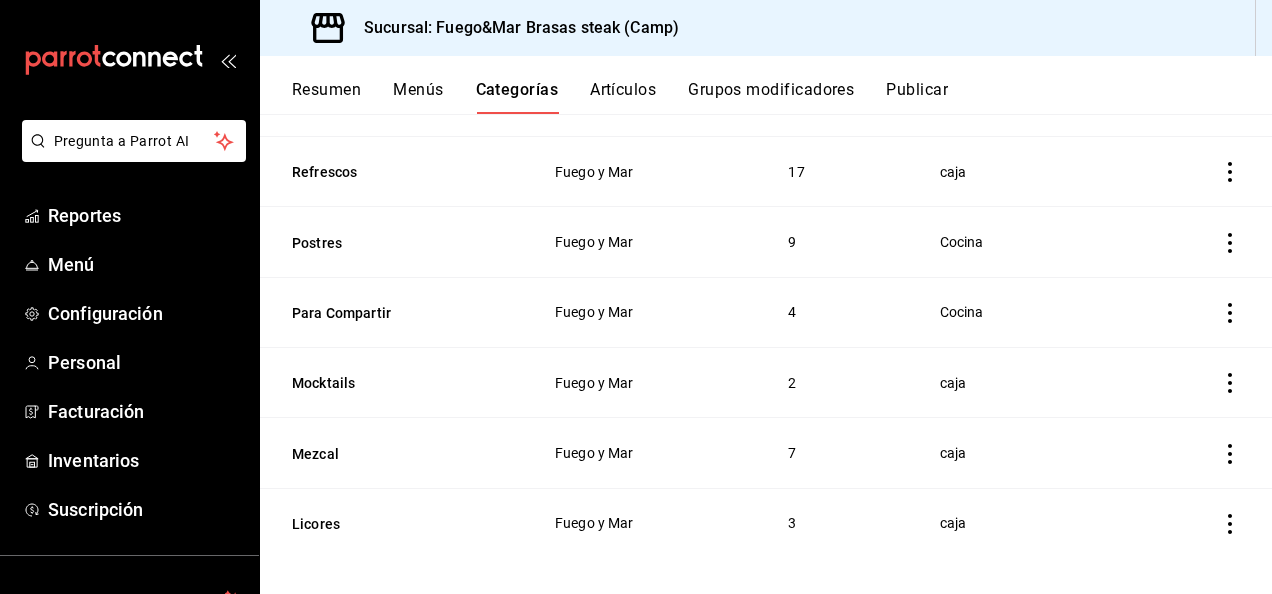 scroll, scrollTop: 0, scrollLeft: 0, axis: both 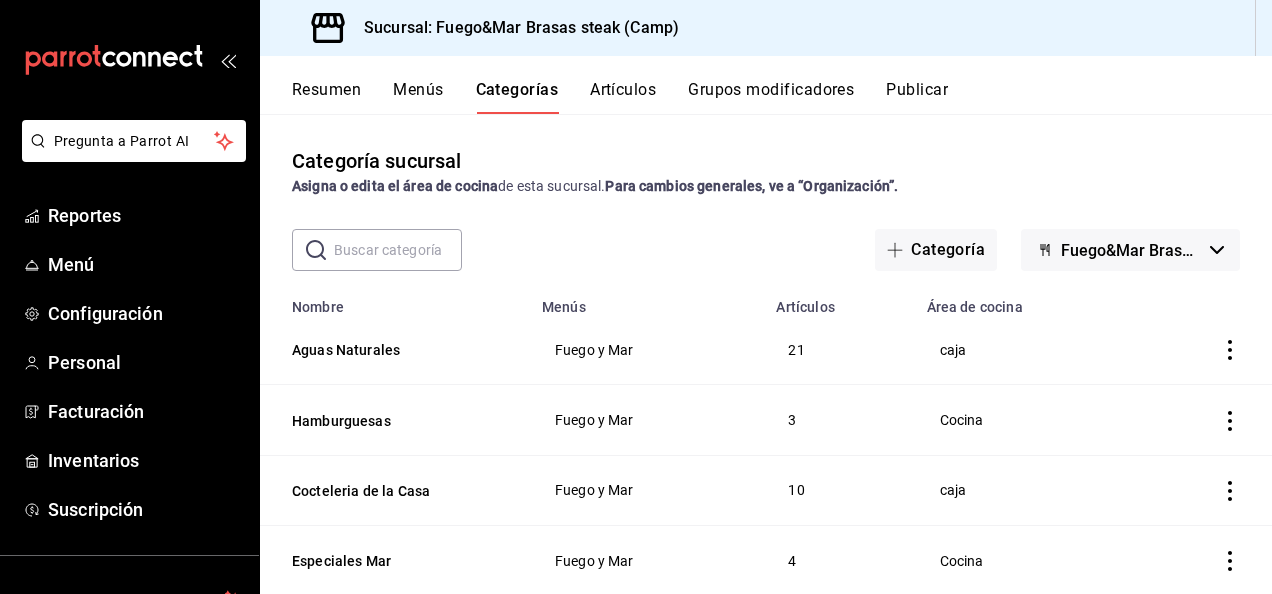 click on "Menús" at bounding box center [418, 97] 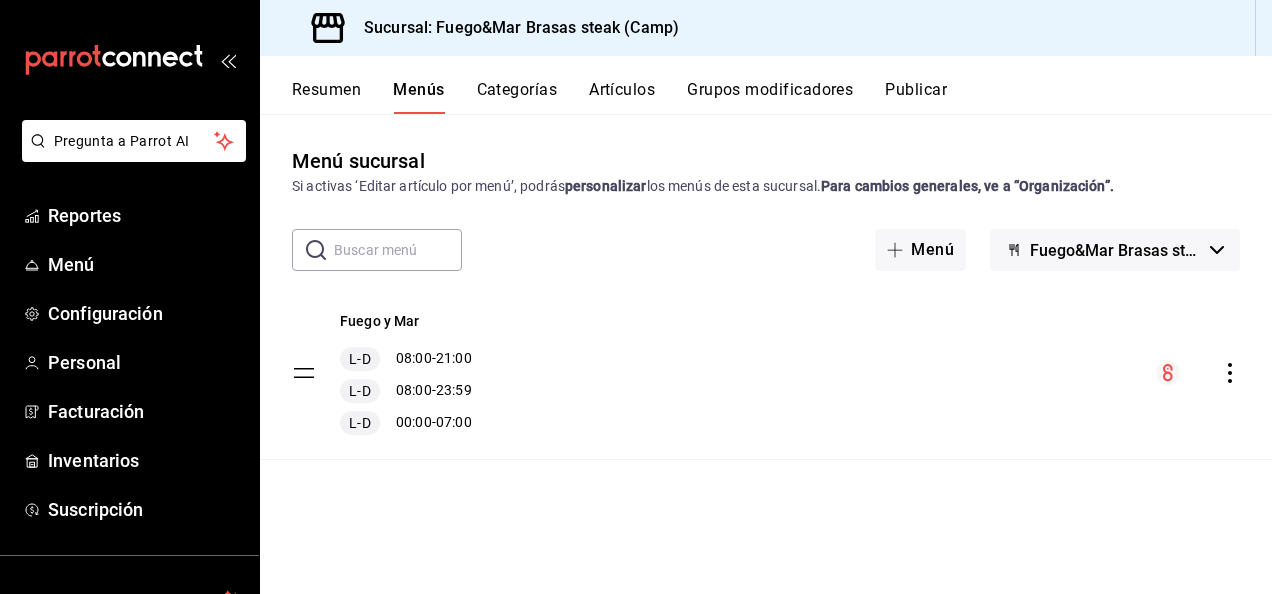 click on "Categorías" at bounding box center (517, 97) 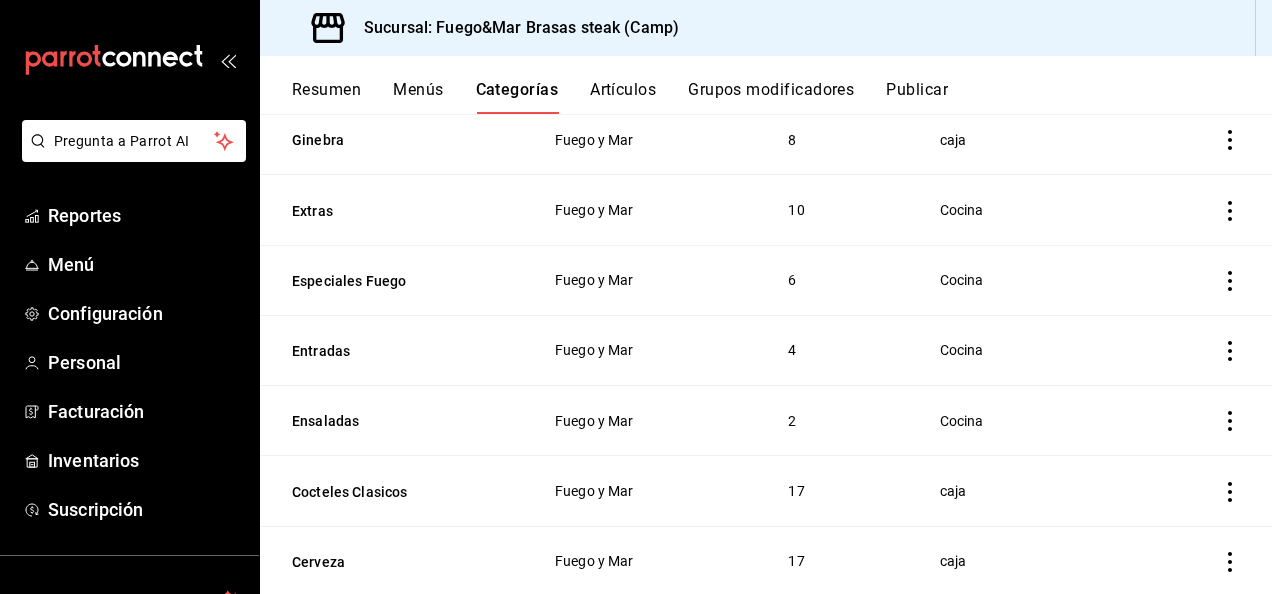 scroll, scrollTop: 1599, scrollLeft: 0, axis: vertical 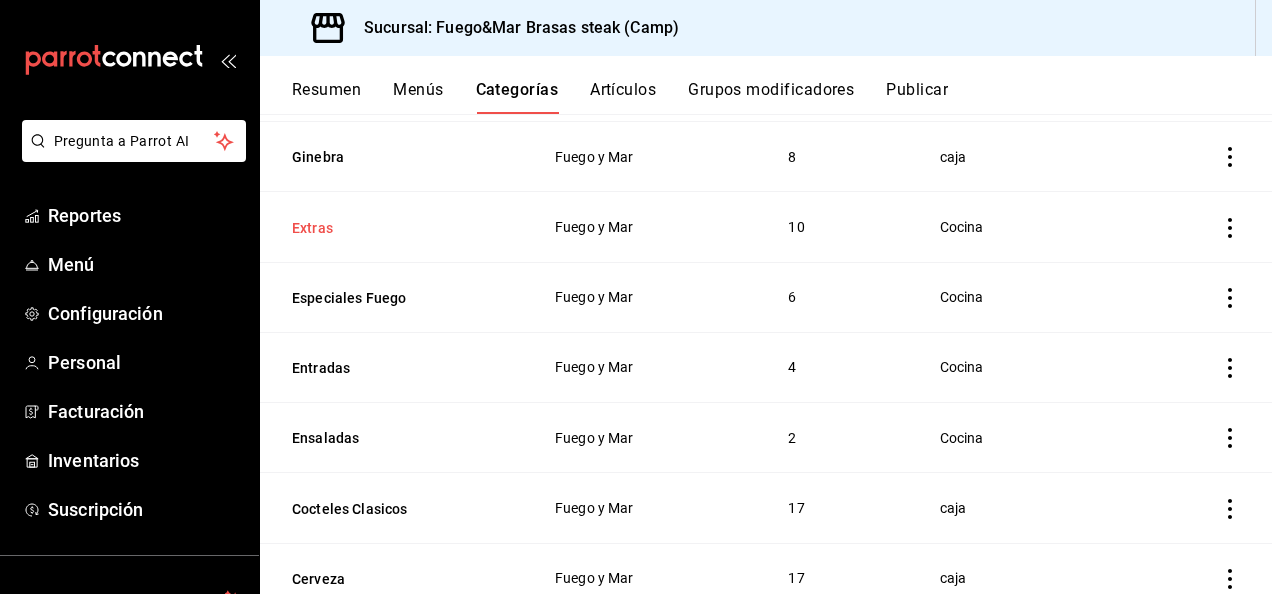click on "Extras" at bounding box center [392, 228] 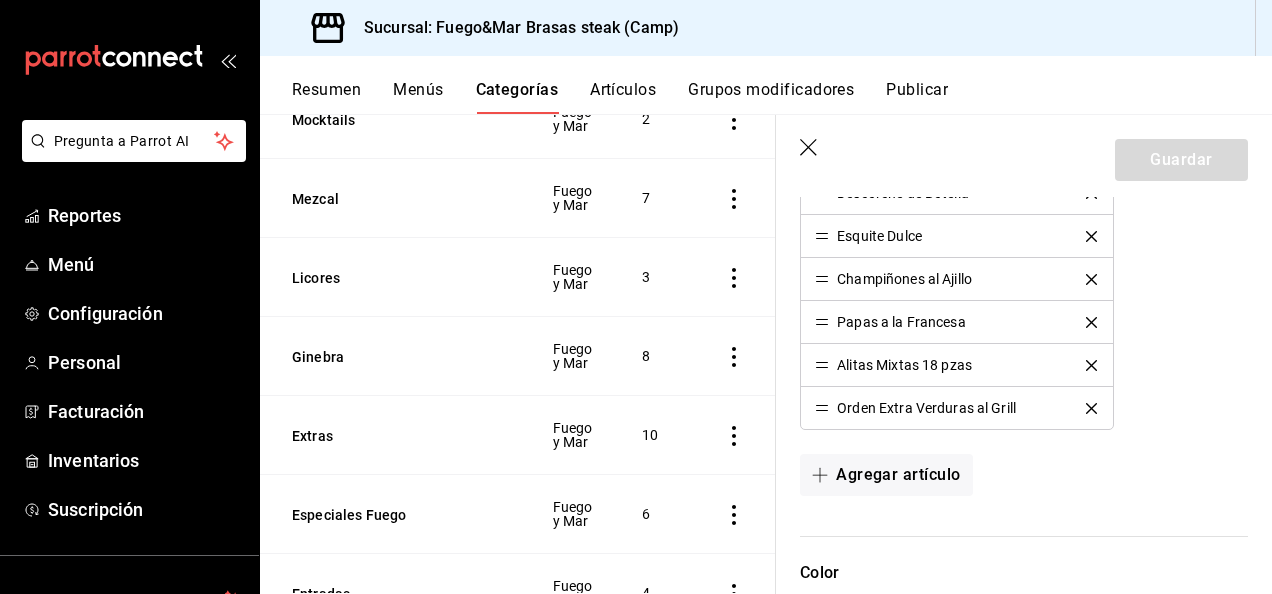 scroll, scrollTop: 794, scrollLeft: 0, axis: vertical 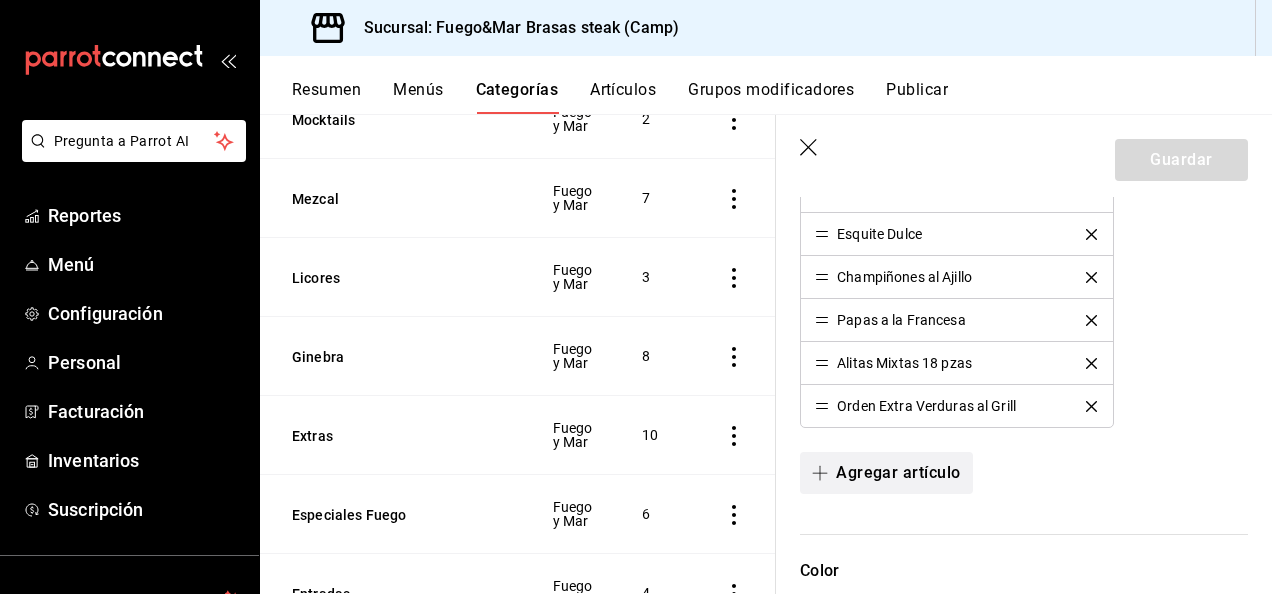 click on "Agregar artículo" at bounding box center [886, 473] 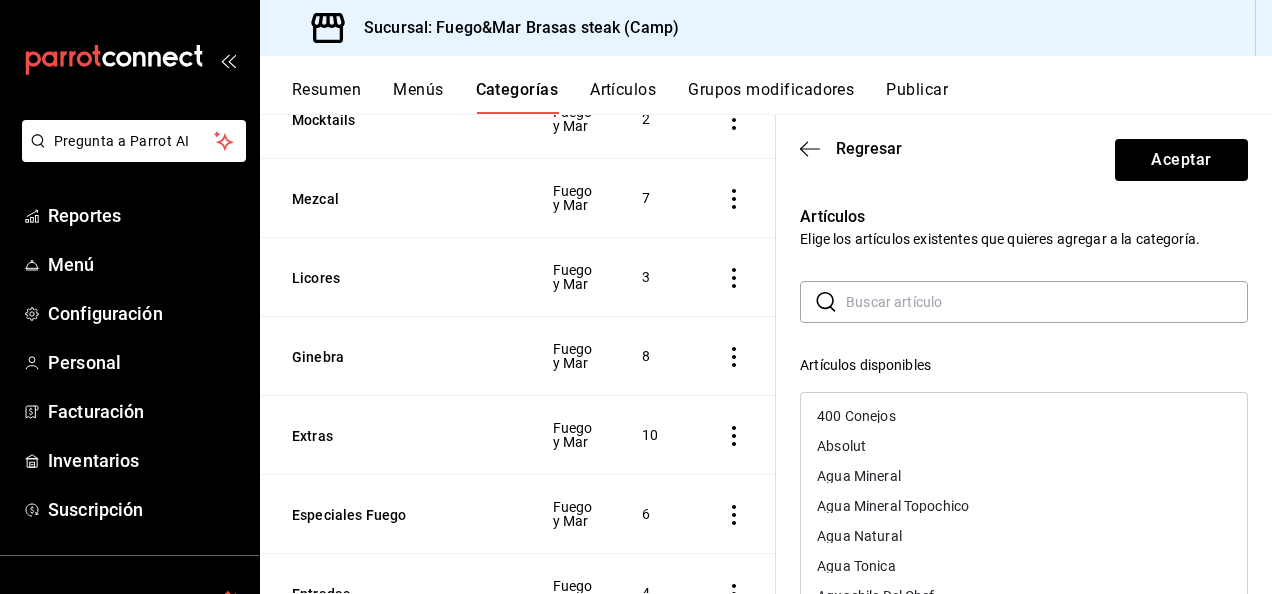 click at bounding box center [1047, 302] 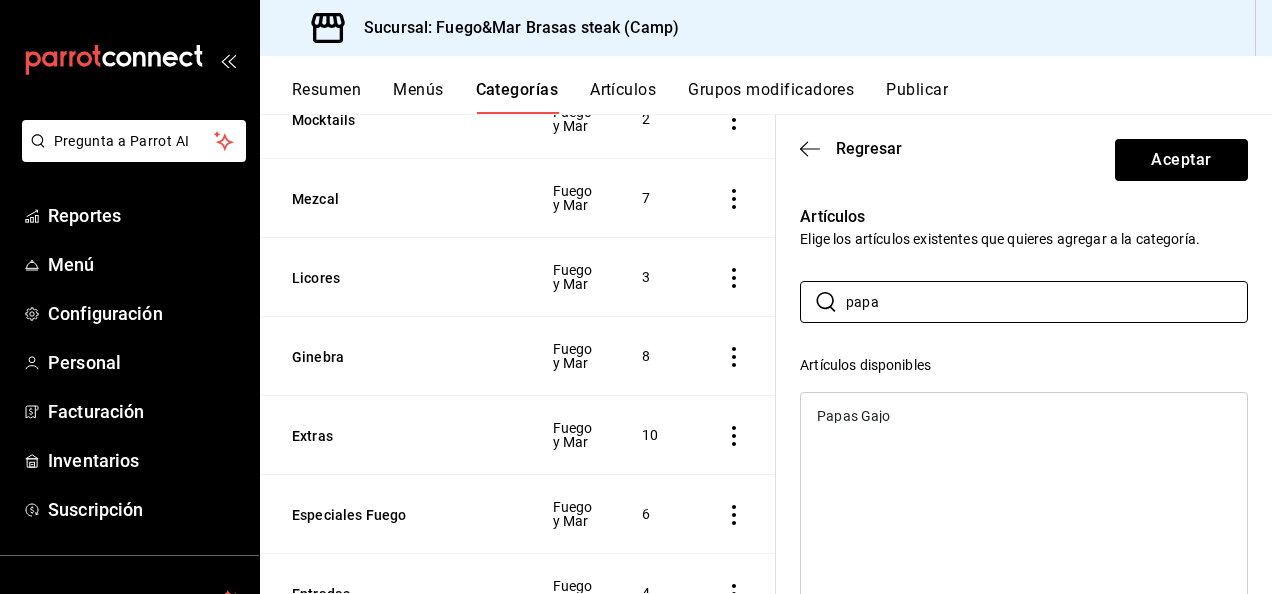 type on "papa" 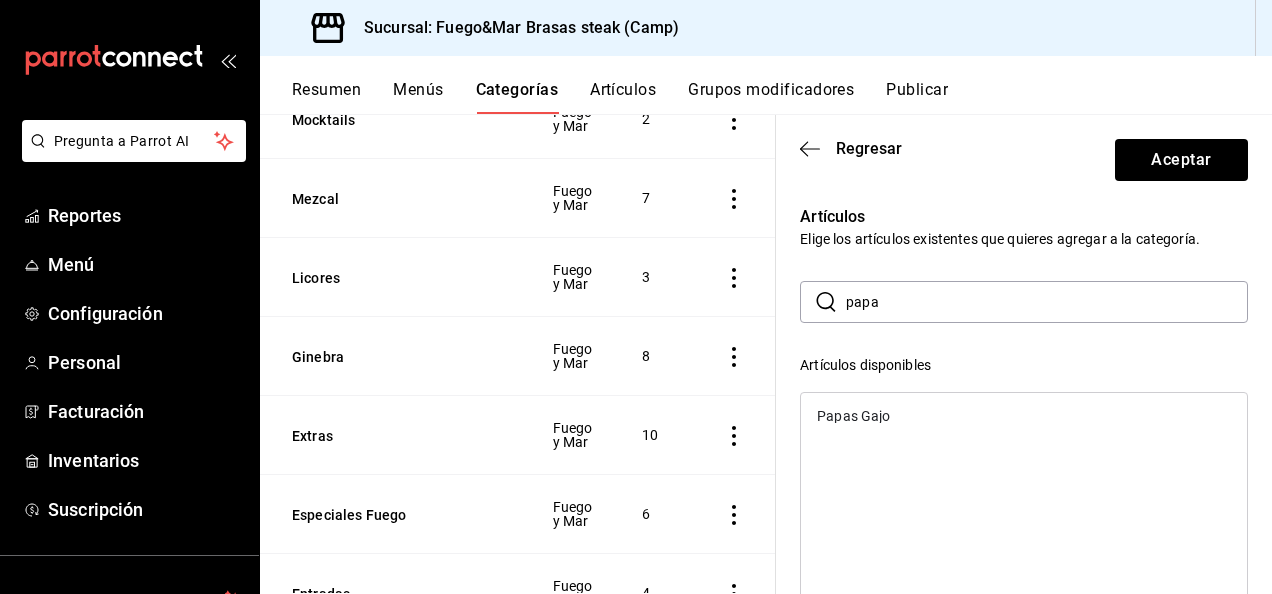 click on "Papas Gajo" at bounding box center [1024, 416] 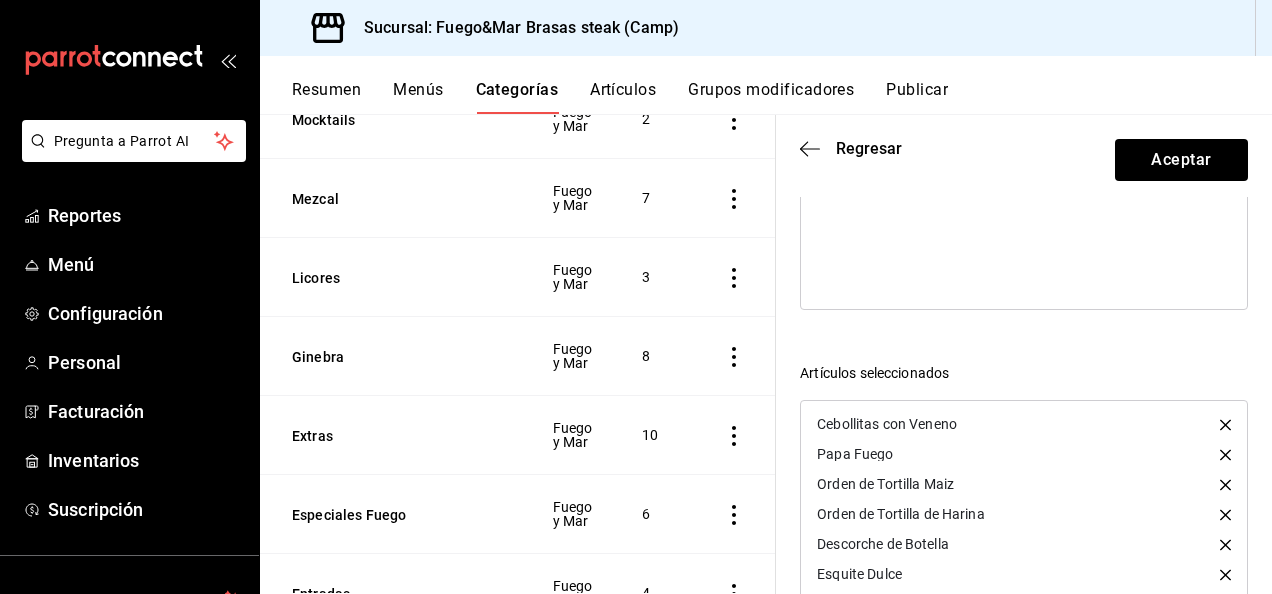 scroll, scrollTop: 440, scrollLeft: 0, axis: vertical 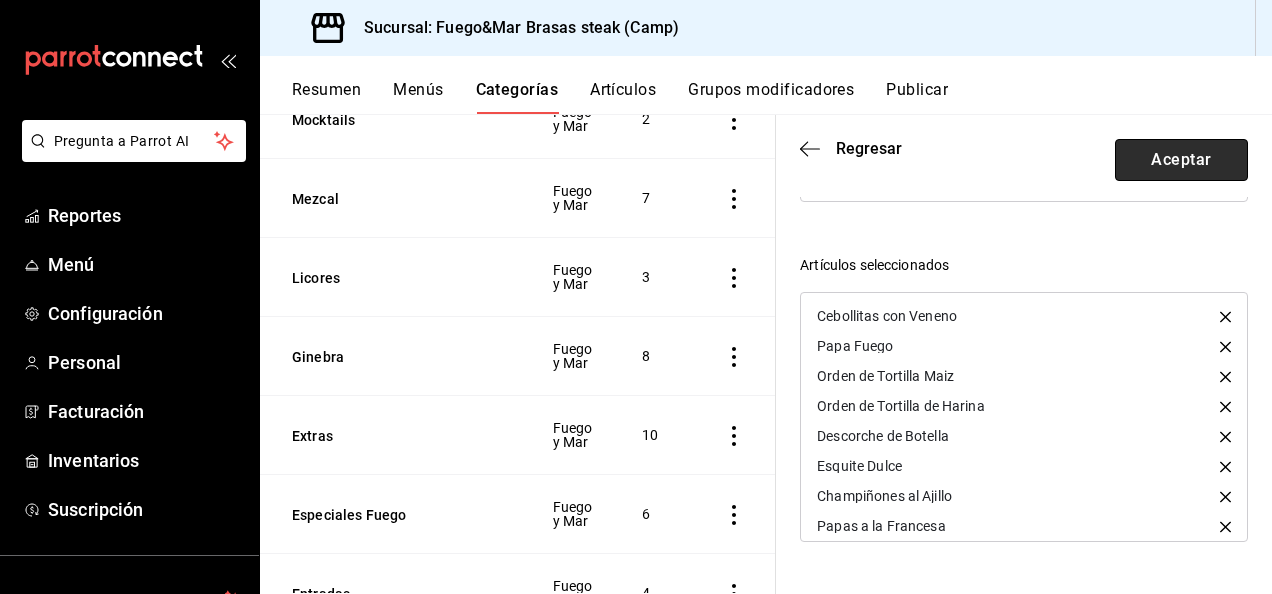 click on "Aceptar" at bounding box center (1181, 160) 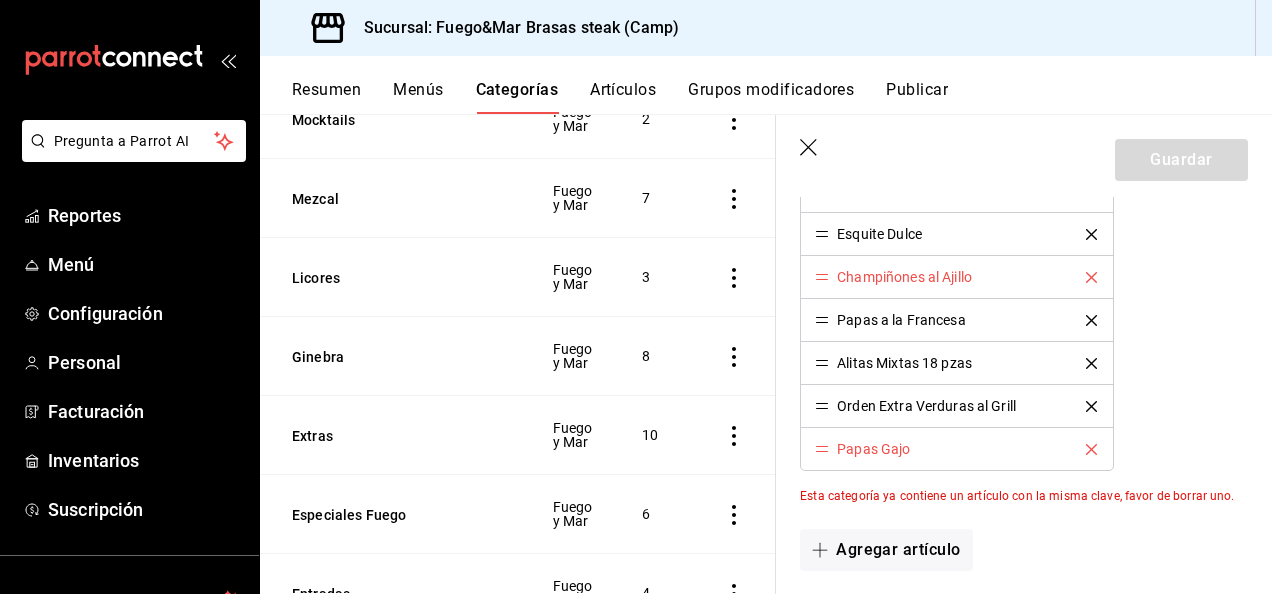 click 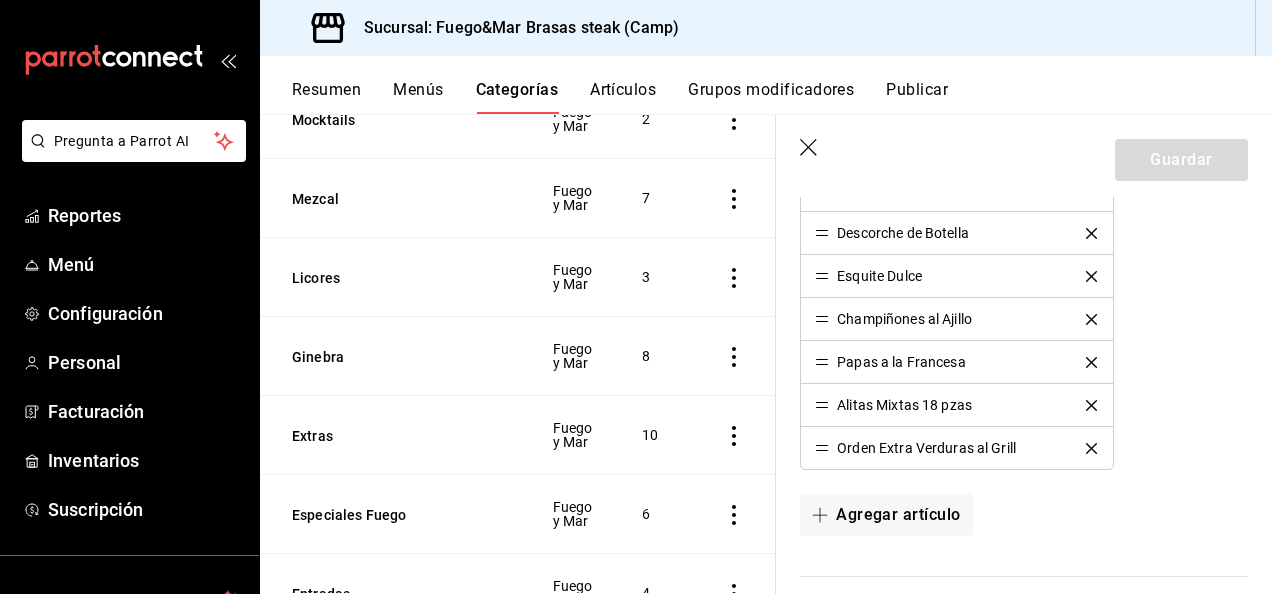 click on "Artículos" at bounding box center (623, 97) 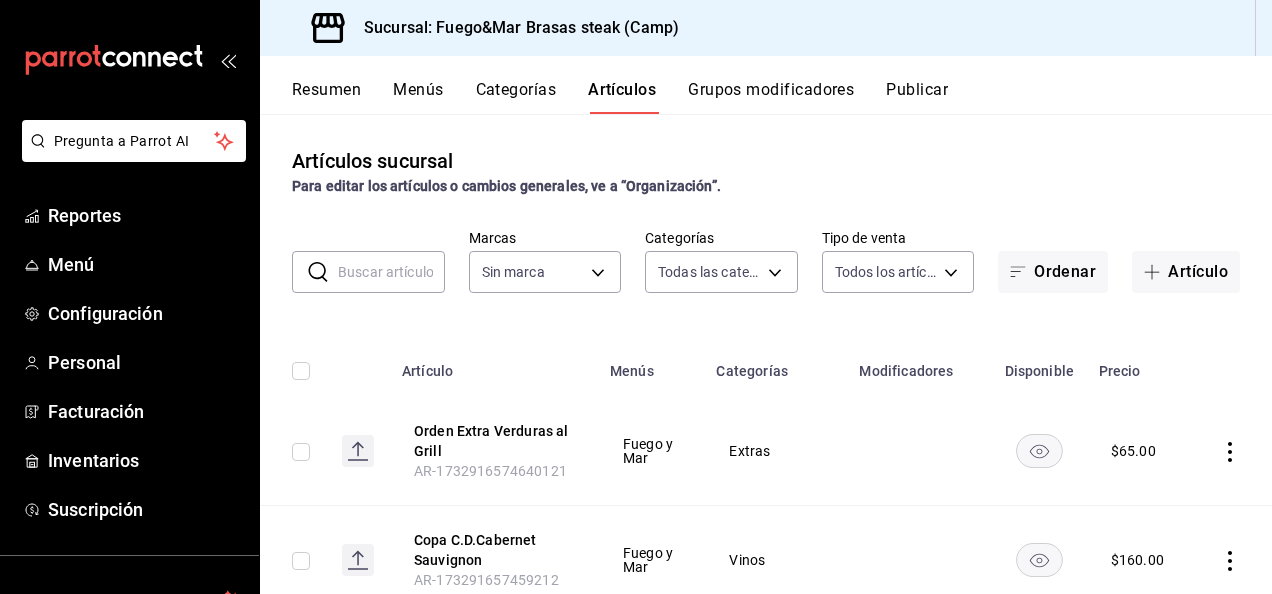type on "2a3dbf7d-3db7-42d5-9d0c-af810529731f,d603b75e-700d-4a2c-9fe4-66c539196e4f,66832d80-6d18-4194-b06a-8052cd942260,b9986ebe-b554-42e3-bb73-40df44e97f0d,7dfe1e4f-4336-498f-8d33-0ad2c4e94241,59ab272c-7d68-4002-9226-06f6efb81871,8369cfdc-3c42-4a16-94e3-4867e78dead9,56098ac0-5c15-411b-8c45-500598a0c626,17a2c5bb-1961-43e4-89ea-2137dbb6c538,216295a0-2f02-48b4-a9c8-123932190bf2,f0aeffc0-0bac-4cbe-9013-cc76e2f8993f,6147fd30-6ff6-4924-93ec-0f82bddd78d6,830bd652-6797-45cd-a0e4-fb3f91661796,ec19c0eb-458b-43ca-a36a-308d8c2037c1,16e9516b-a4de-4fd7-9e43-9ac0c1731786,3c95f8e0-aefd-41e7-85bc-70f25146bb8a,638b000b-be13-4bec-951c-c955ab138fd9,7b263a90-ba77-410e-ae3c-21f39cd43bc8,f03ee0a5-ee81-44a3-8b4e-499a83eb88a0,e07b5029-fd60-4a30-8f17-7d9cea16578d,dc731430-2259-47bb-b505-d8125583718c,007614ac-3980-4a9f-b559-b0d05ab577a8,05e98e67-97ba-4812-a711-171910fbc8c2,716c1a84-93ef-4246-8c8d-1ba1a311ead9,c6d82c72-d10f-4fbc-afb8-88b7b76fb143,2e0b7aef-bd04-4948-9663-84ec5f3f12da,8823a705-3460-4136-a9e9-d6356985930c,7caffb1c-89f8-4e45-ae4..." 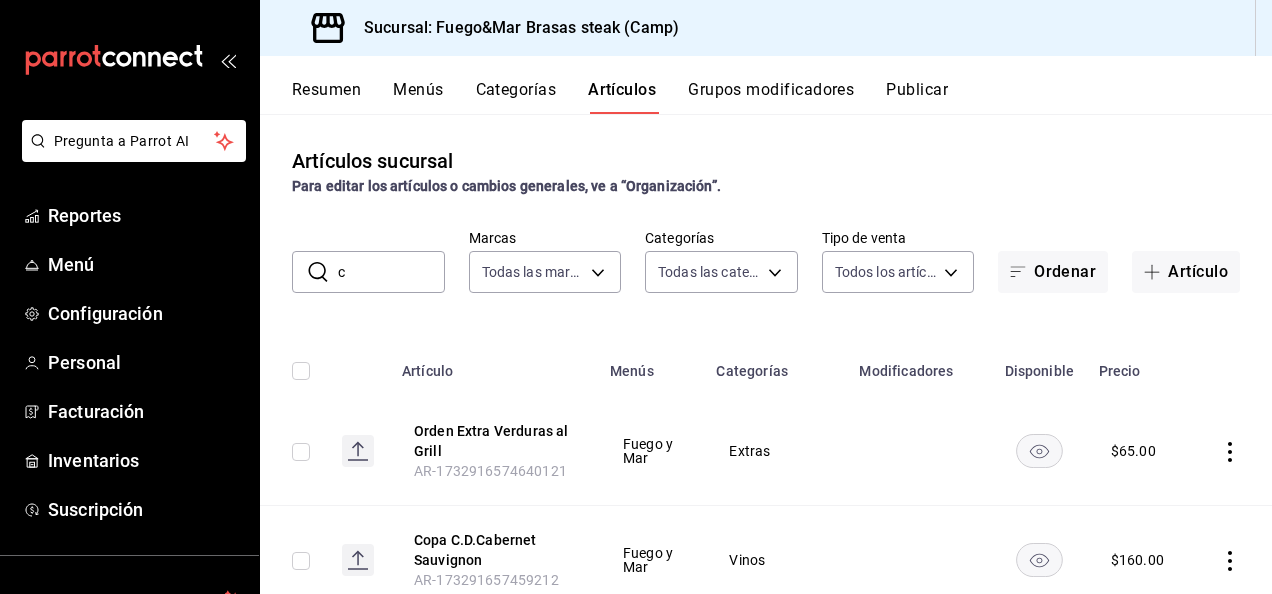 type on "ch" 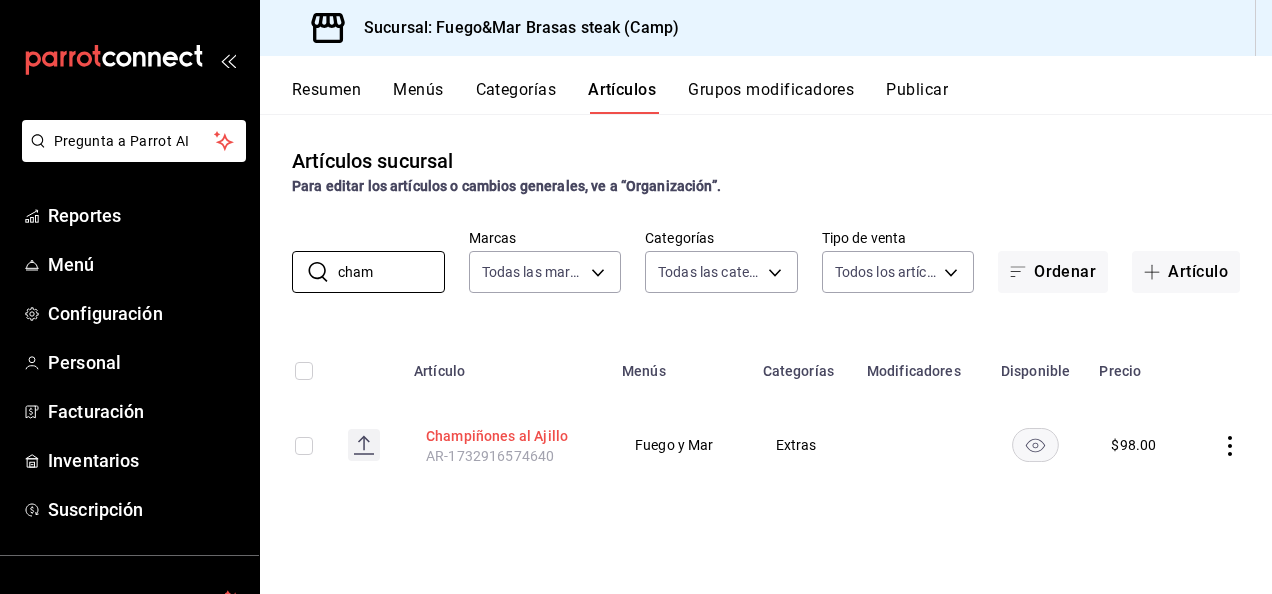 type on "cham" 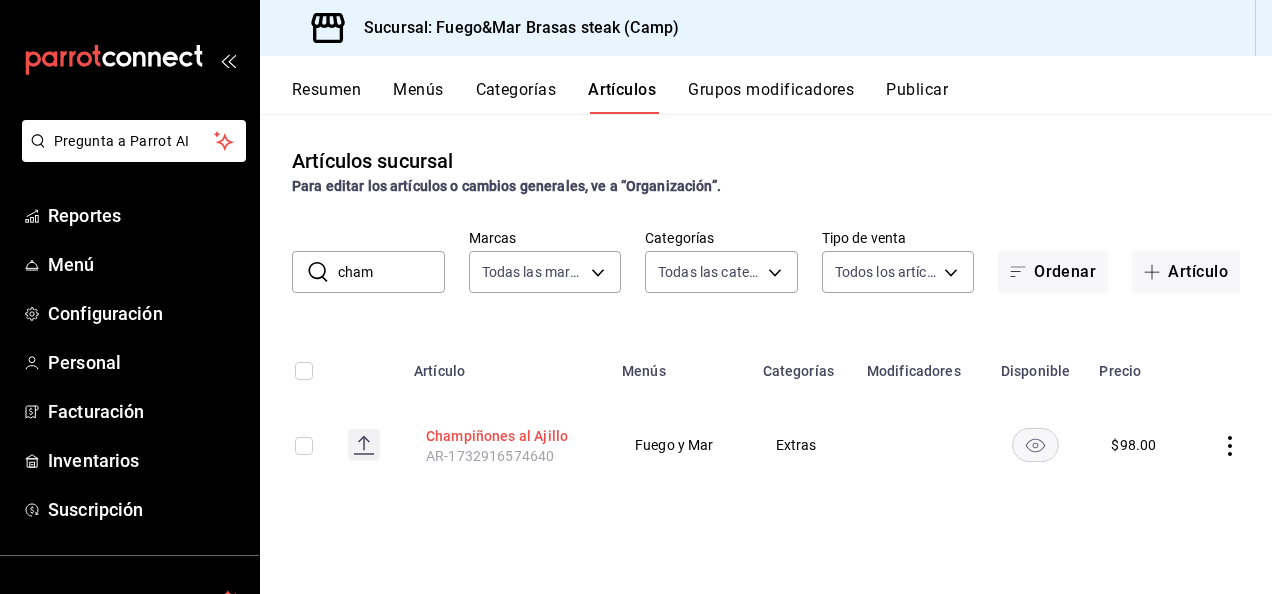 click on "Champiñones al Ajillo" at bounding box center [506, 436] 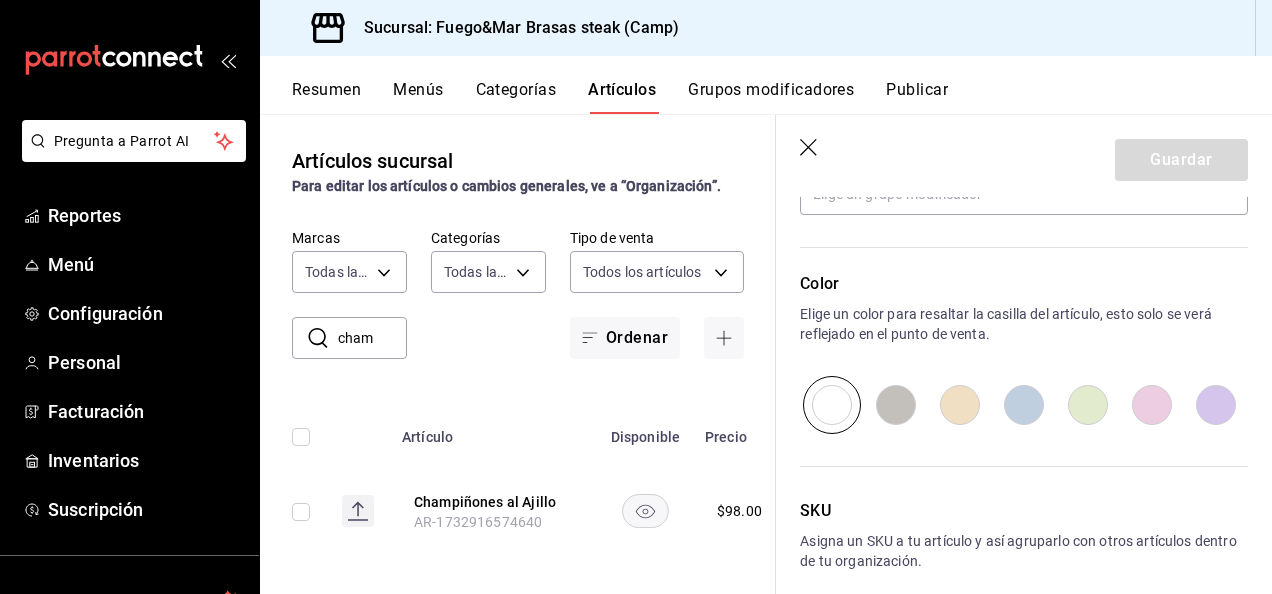 scroll, scrollTop: 1069, scrollLeft: 0, axis: vertical 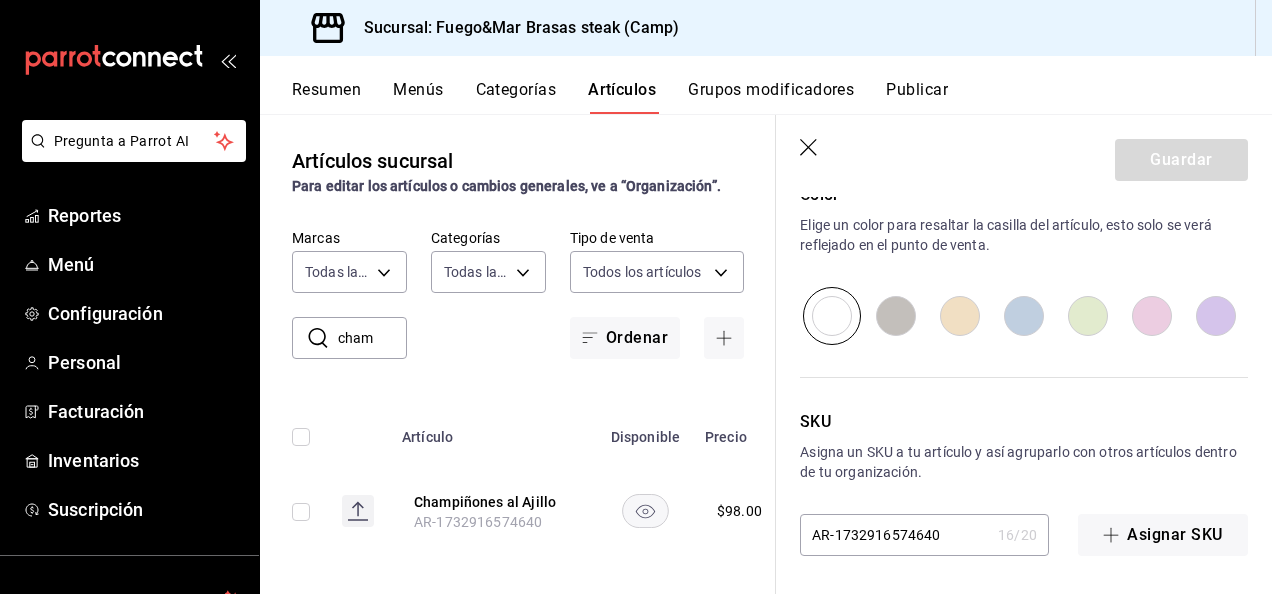 click on "AR-1732916574640" at bounding box center (895, 535) 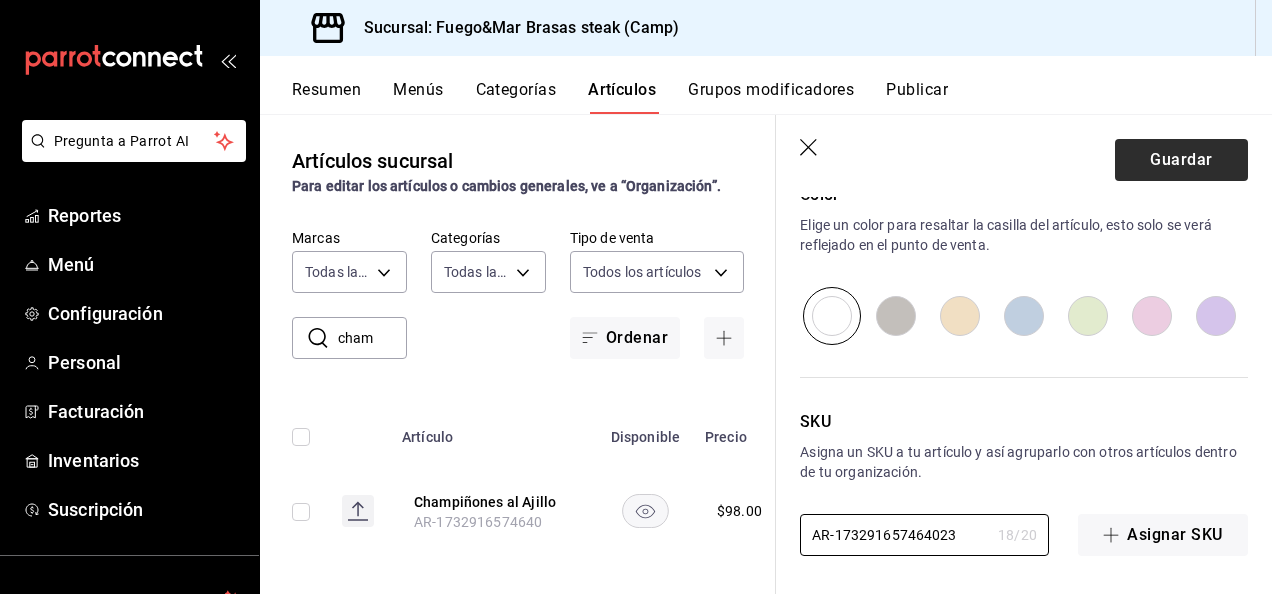 type on "AR-173291657464023" 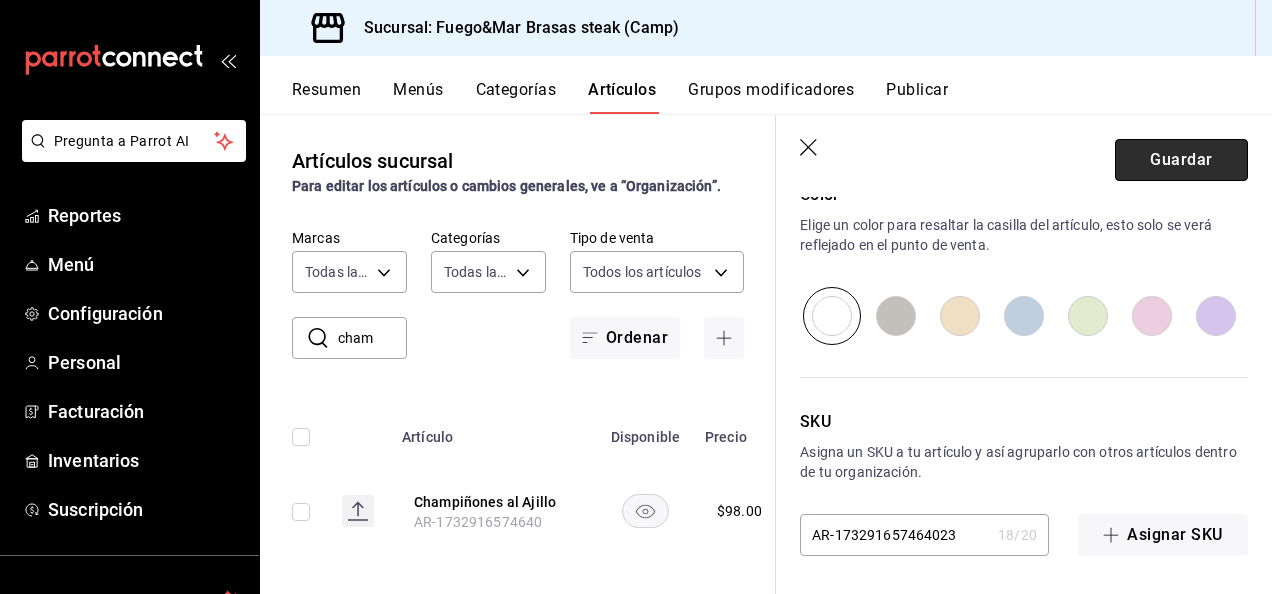 click on "Guardar" at bounding box center [1181, 160] 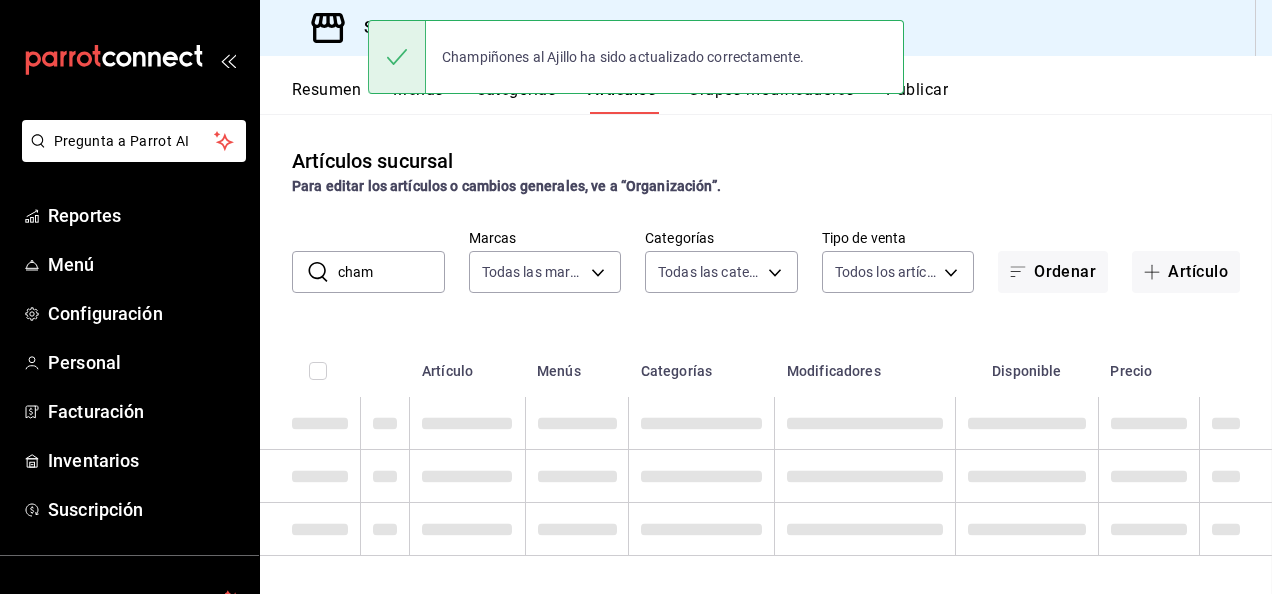 scroll, scrollTop: 0, scrollLeft: 0, axis: both 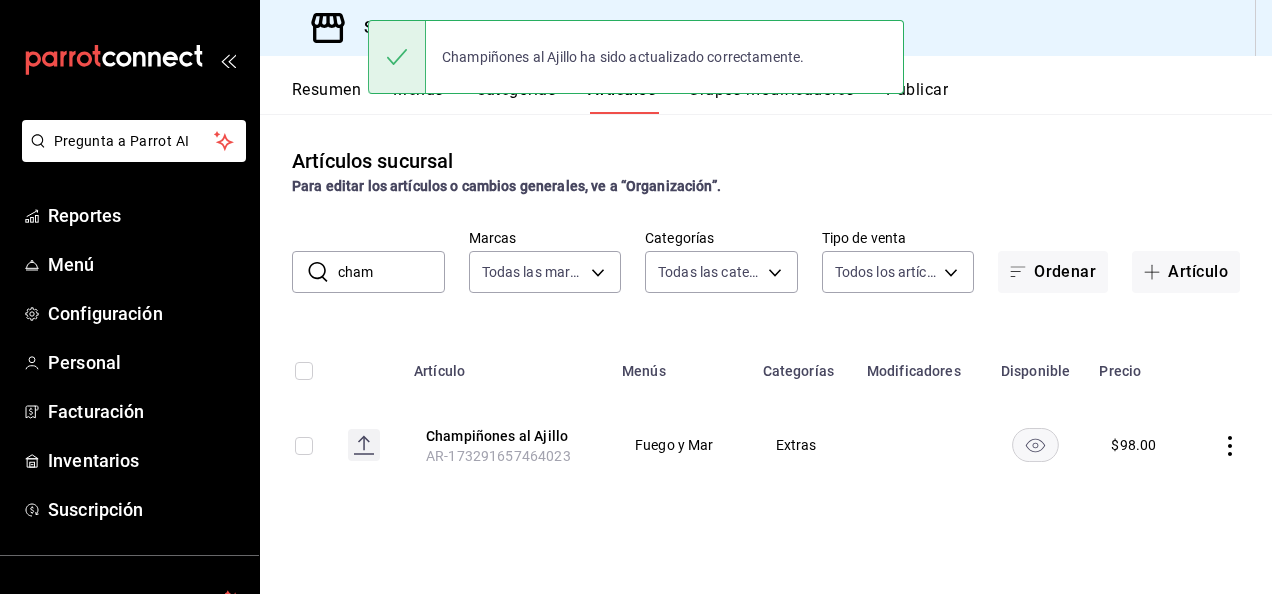 click on "cham" at bounding box center [391, 272] 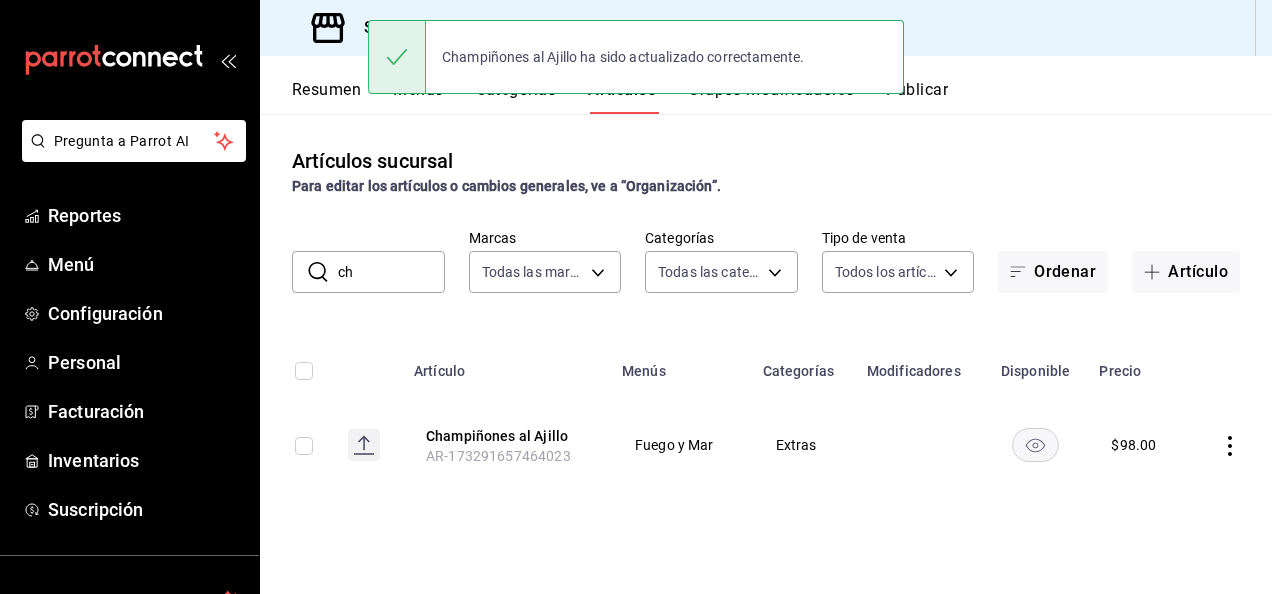 type on "c" 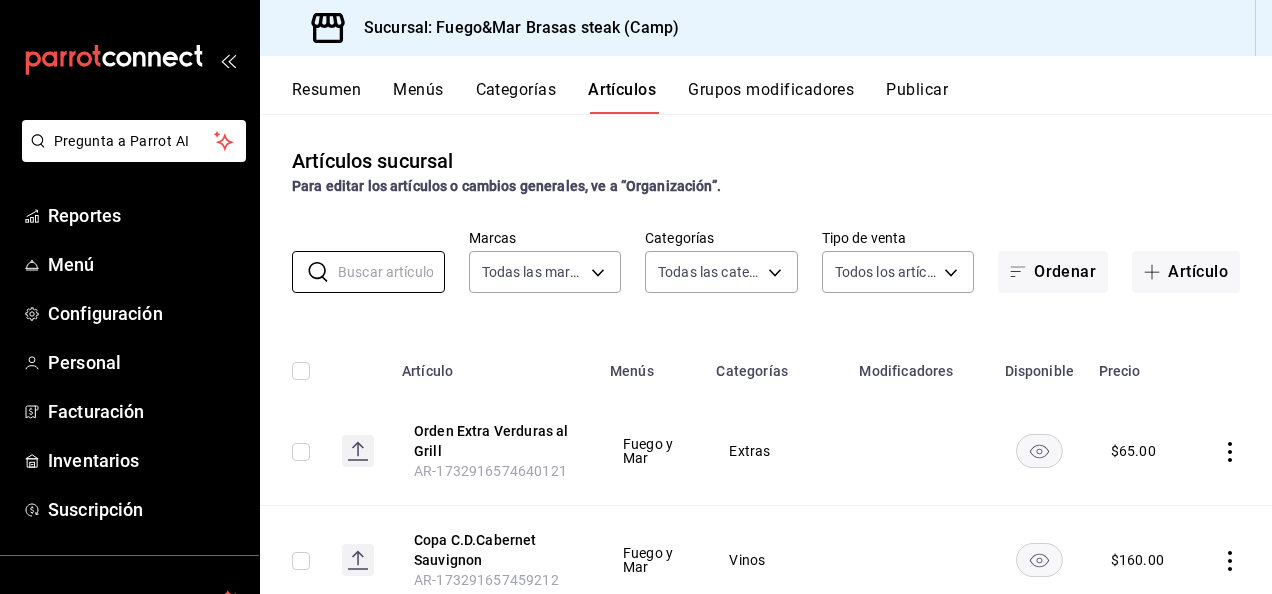type 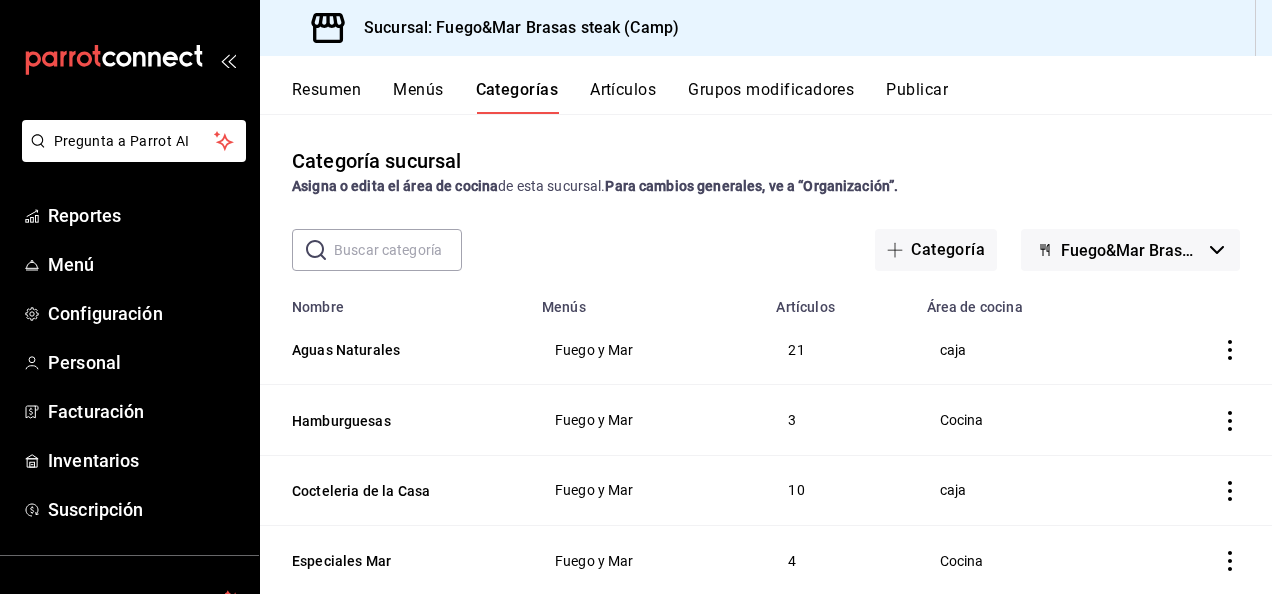 click at bounding box center (398, 250) 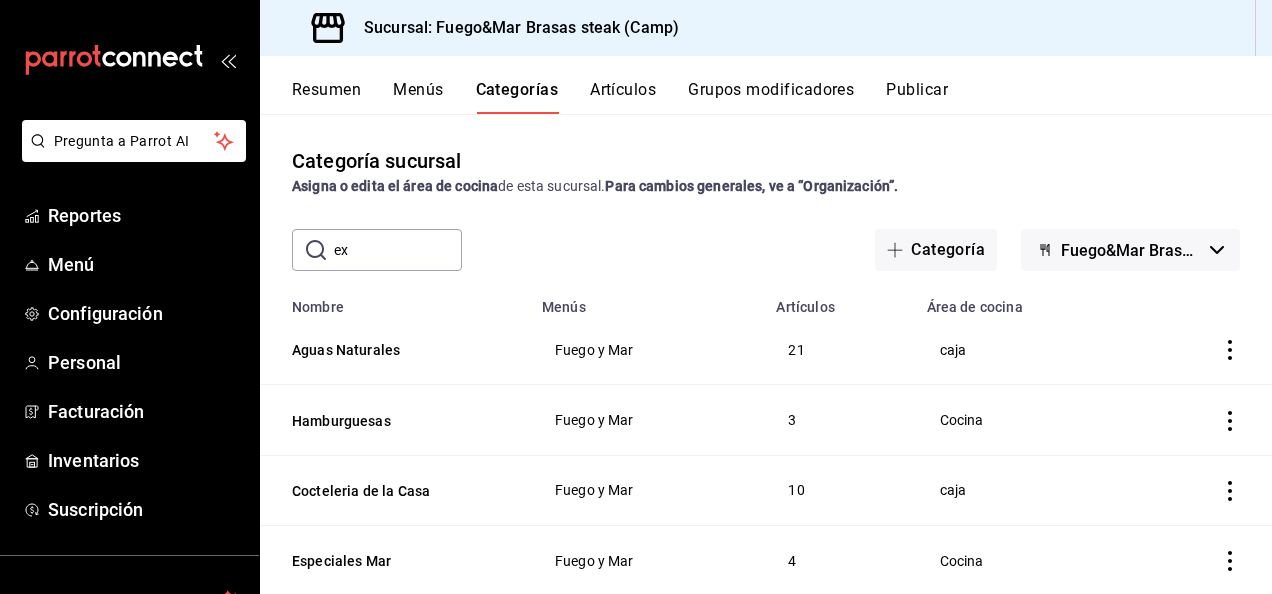 type on "e" 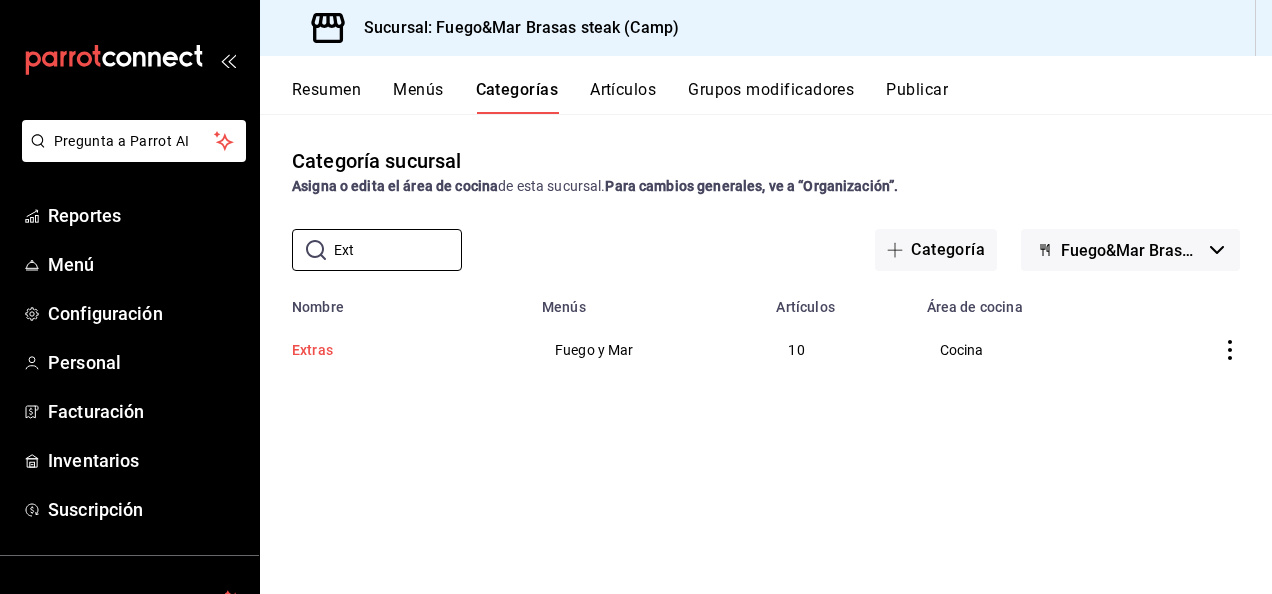 type on "Ext" 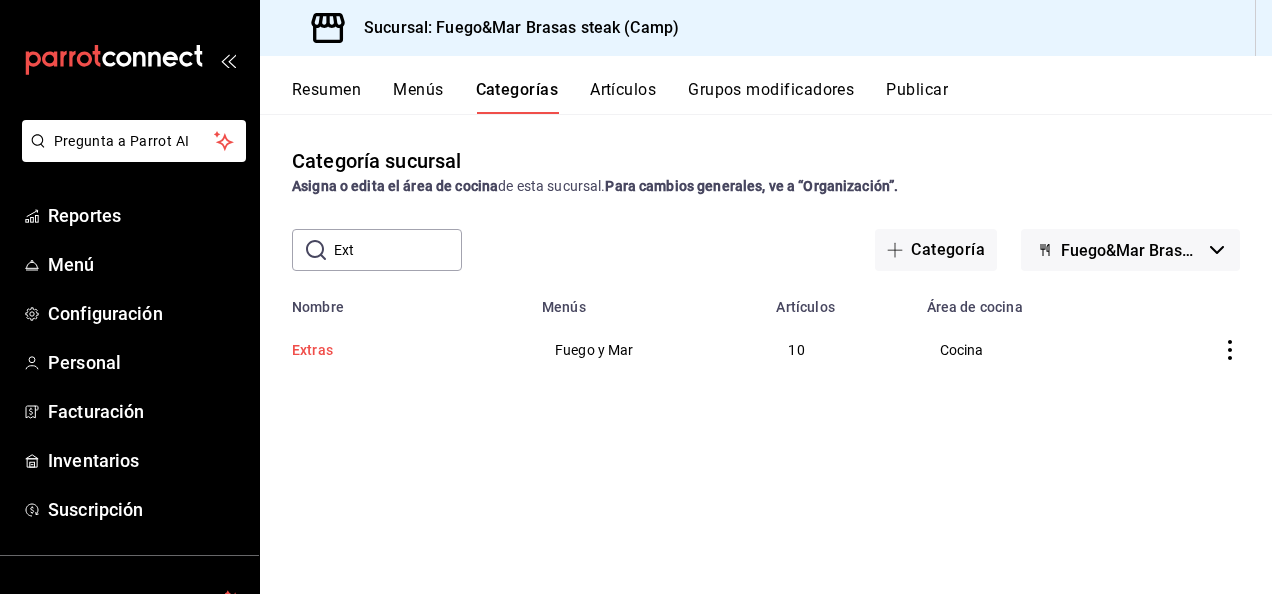 click on "Extras" at bounding box center [392, 350] 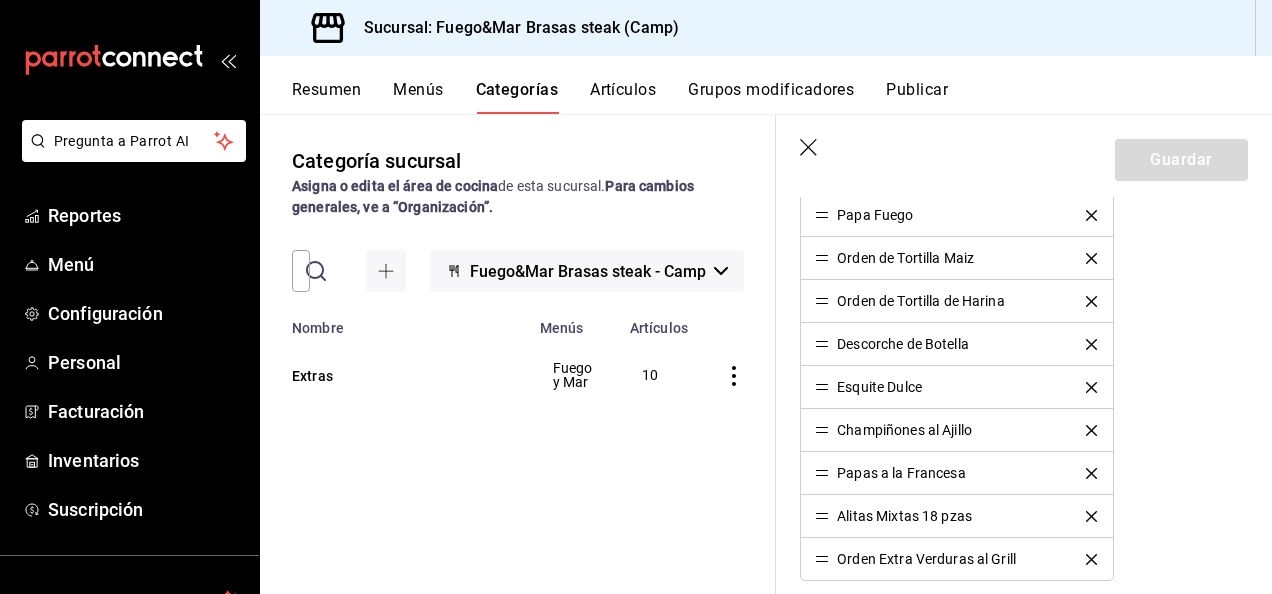 scroll, scrollTop: 774, scrollLeft: 0, axis: vertical 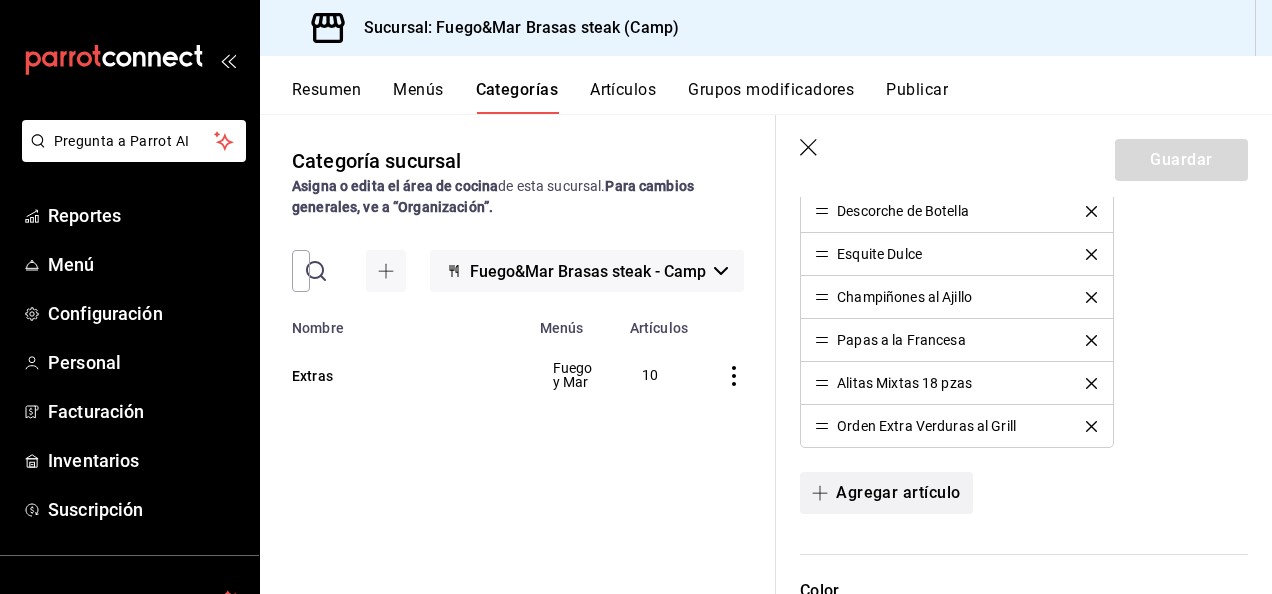 click on "Agregar artículo" at bounding box center (886, 493) 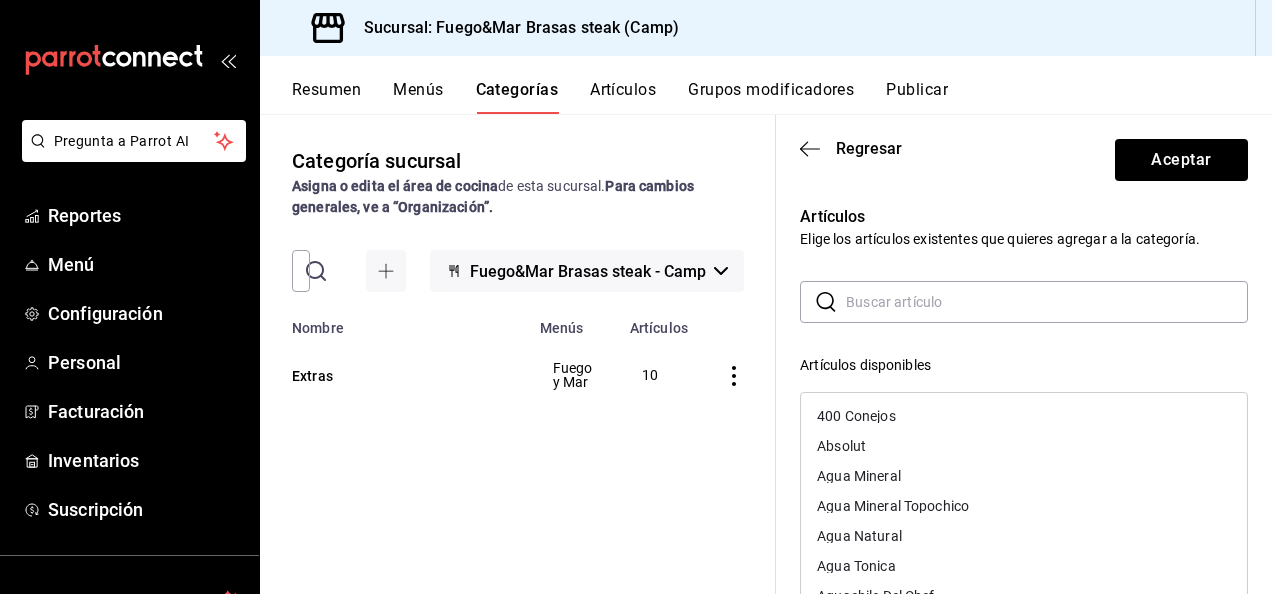 click at bounding box center [1047, 302] 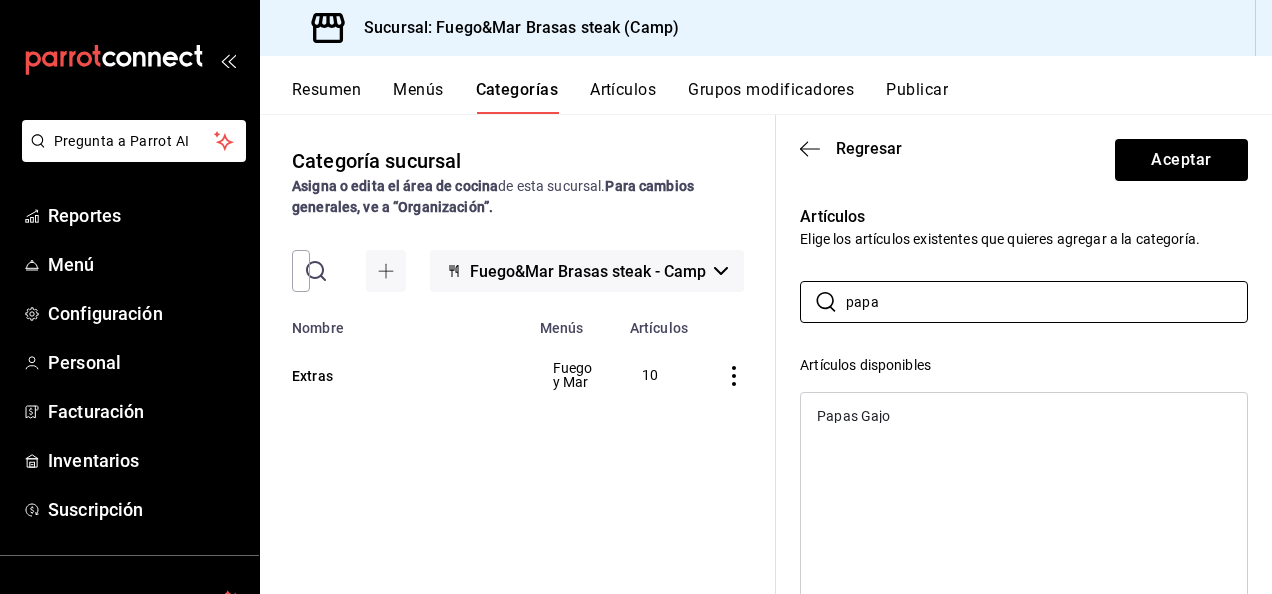 type on "papa" 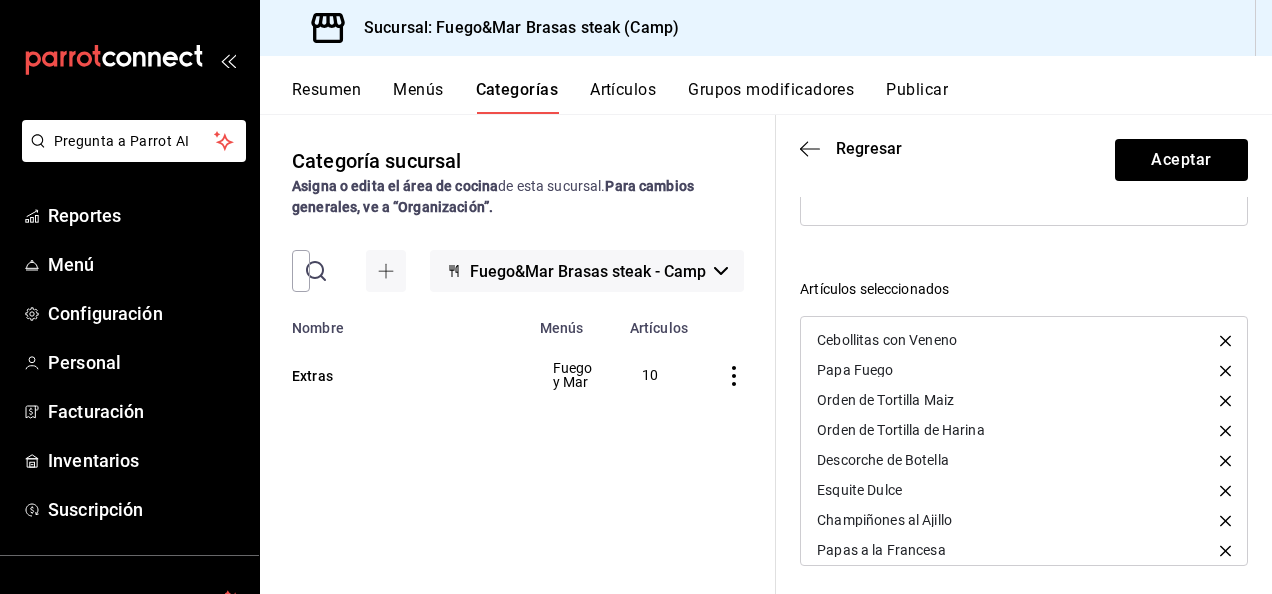 scroll, scrollTop: 417, scrollLeft: 0, axis: vertical 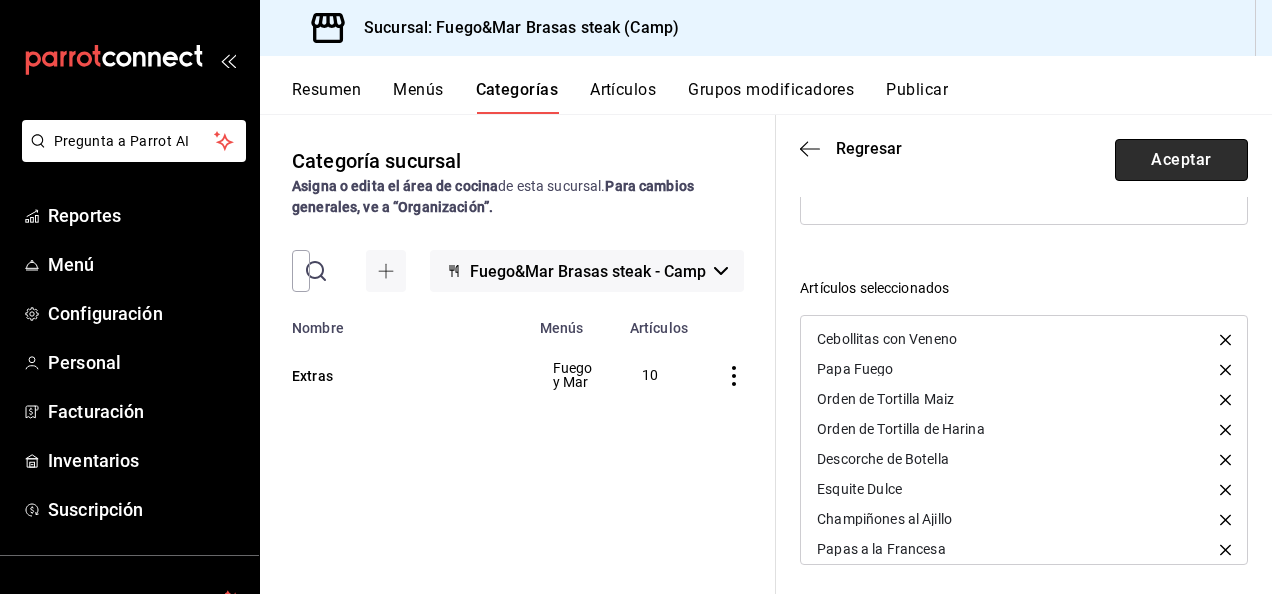 click on "Aceptar" at bounding box center (1181, 160) 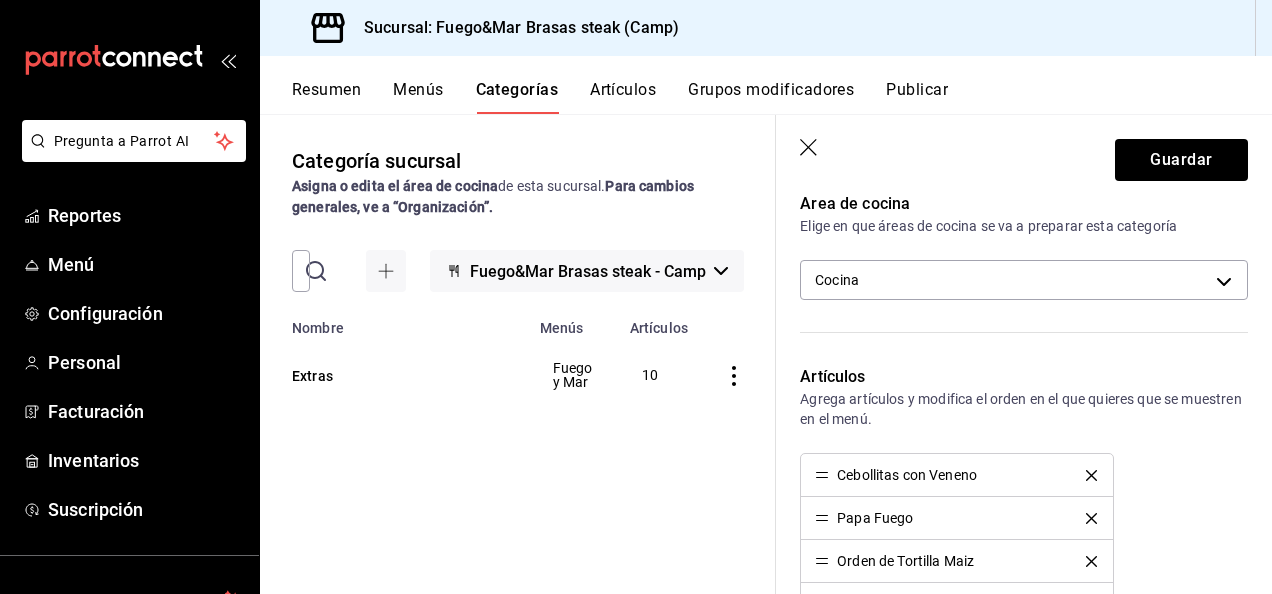 scroll, scrollTop: 296, scrollLeft: 0, axis: vertical 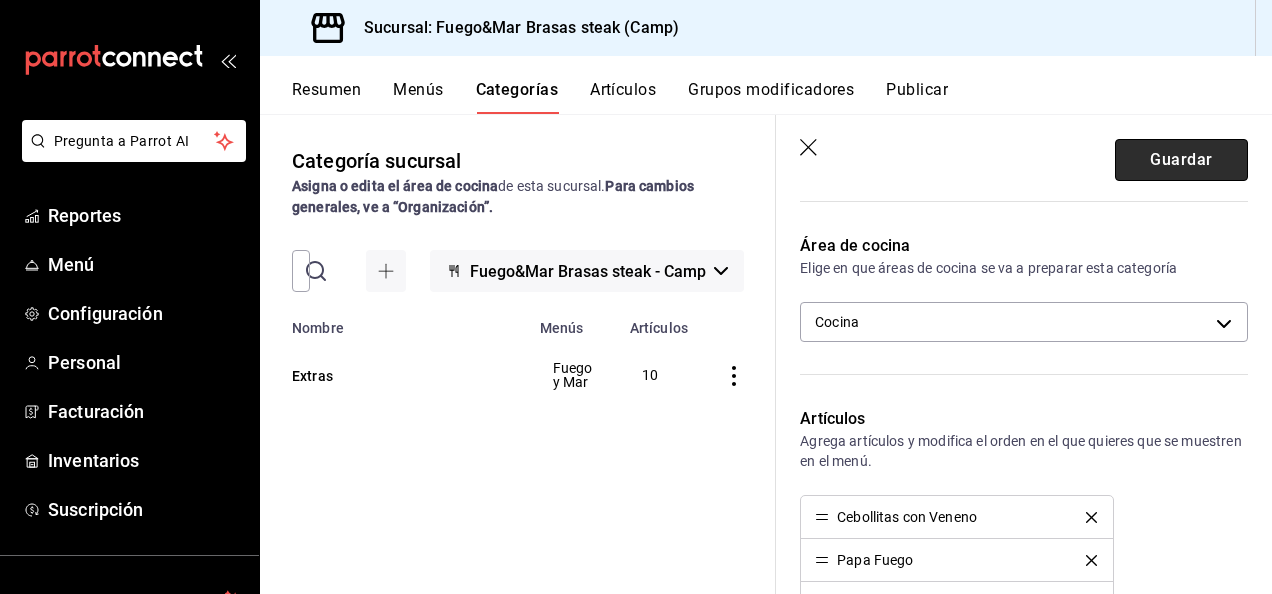 click on "Guardar" at bounding box center (1181, 160) 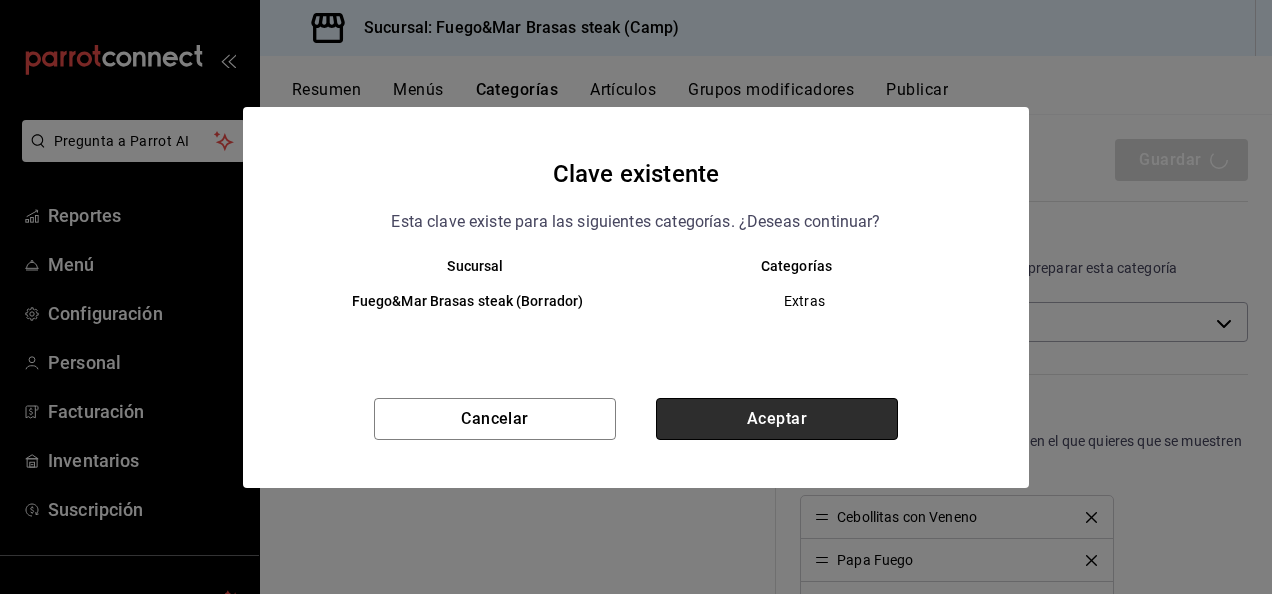 click on "Aceptar" at bounding box center (777, 419) 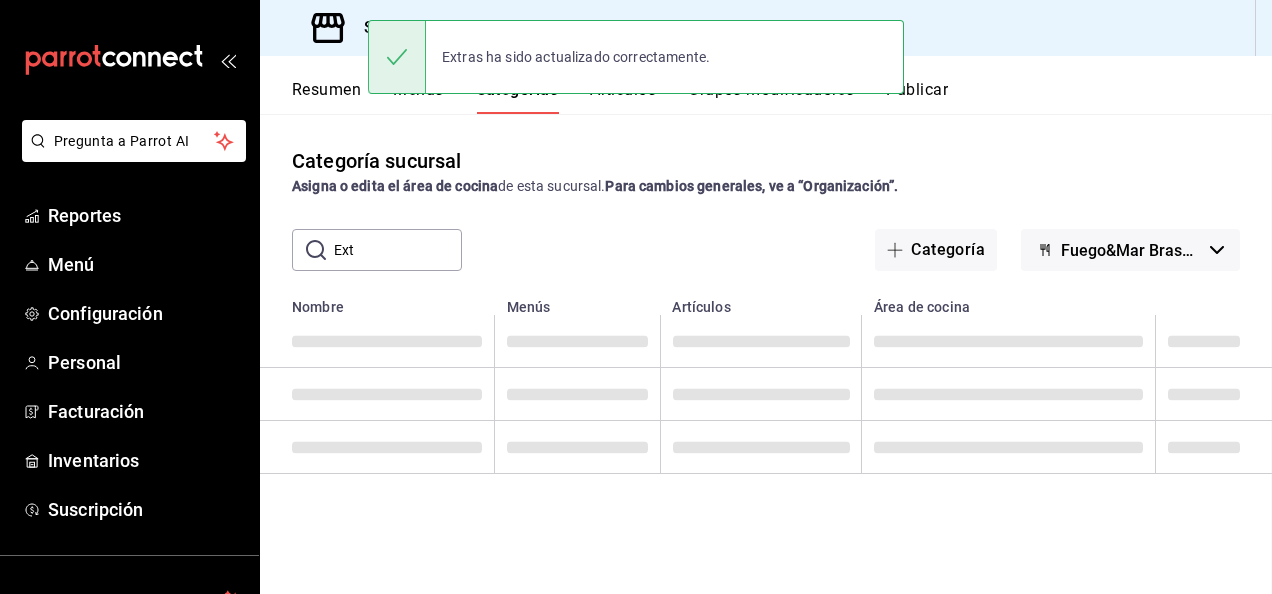 scroll, scrollTop: 0, scrollLeft: 0, axis: both 